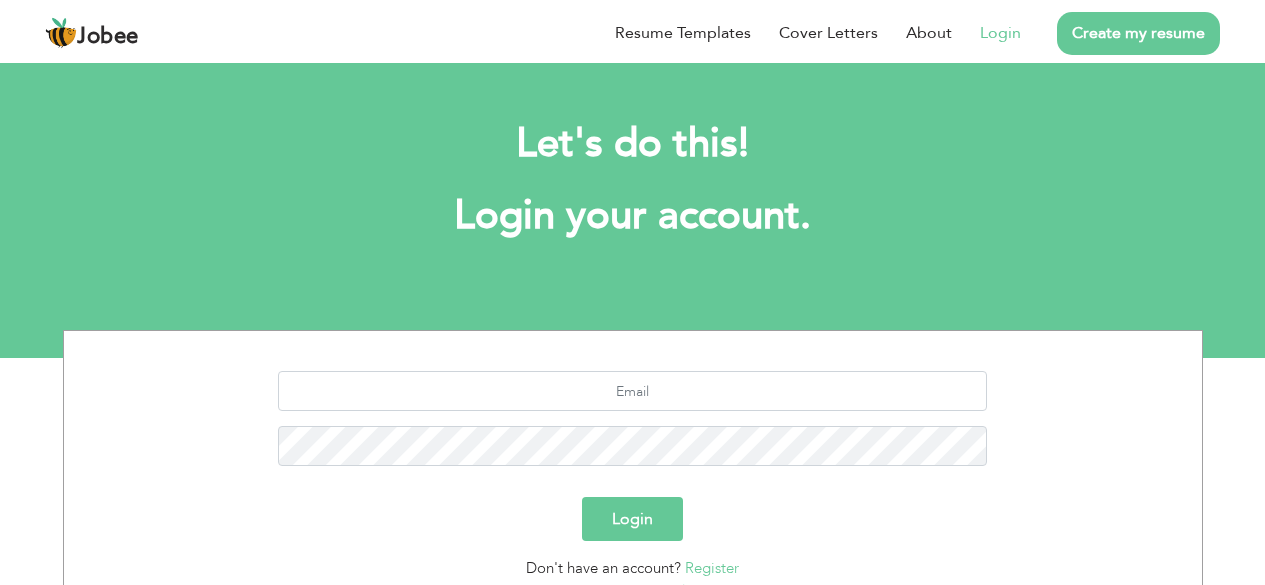 scroll, scrollTop: 0, scrollLeft: 0, axis: both 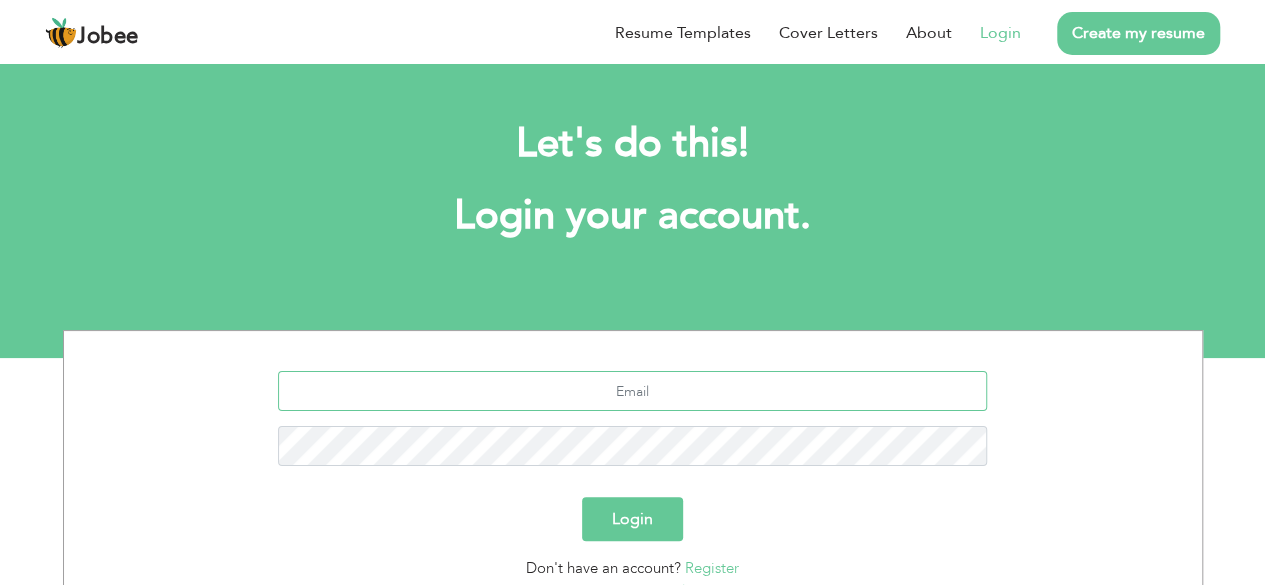 type on "[EMAIL_ADDRESS][DOMAIN_NAME]" 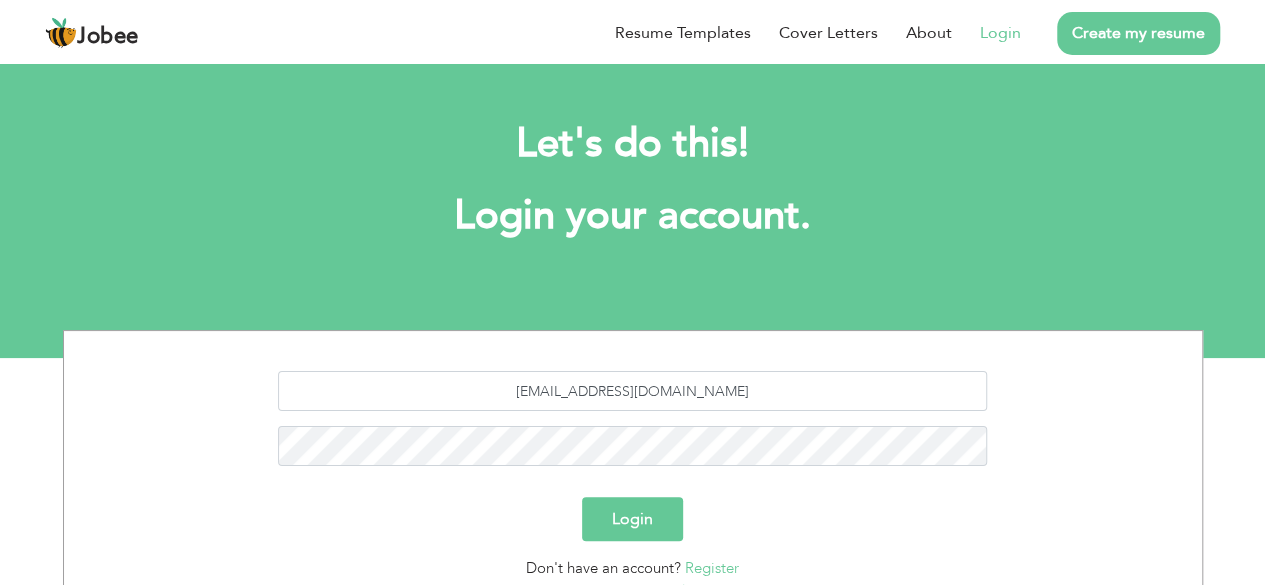 click on "Login" at bounding box center (632, 519) 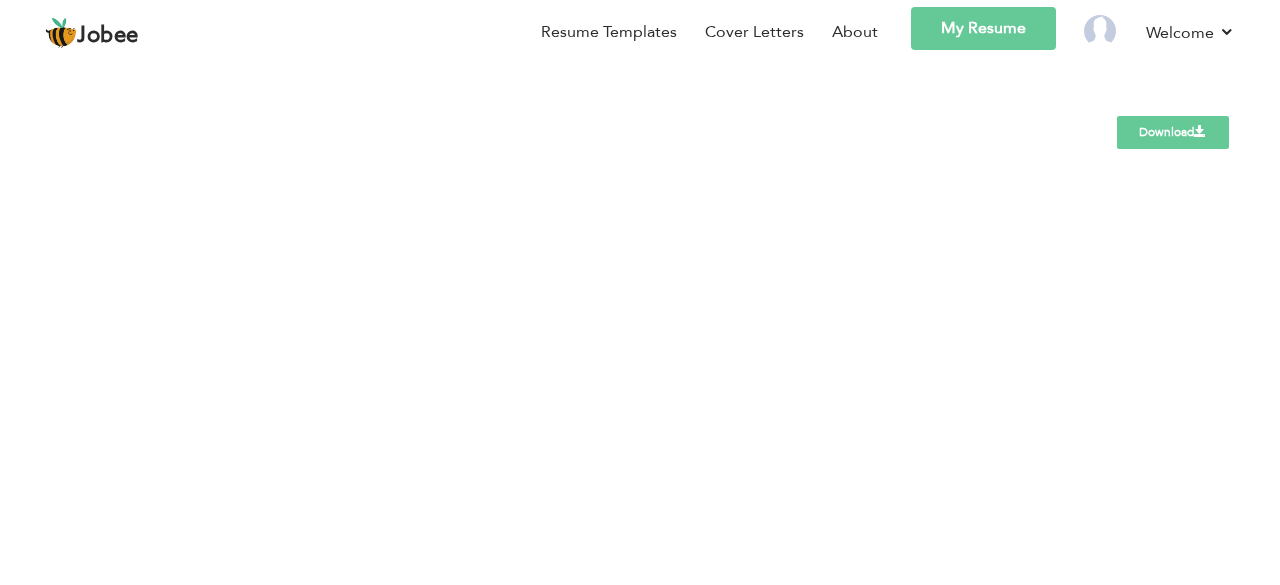 scroll, scrollTop: 0, scrollLeft: 0, axis: both 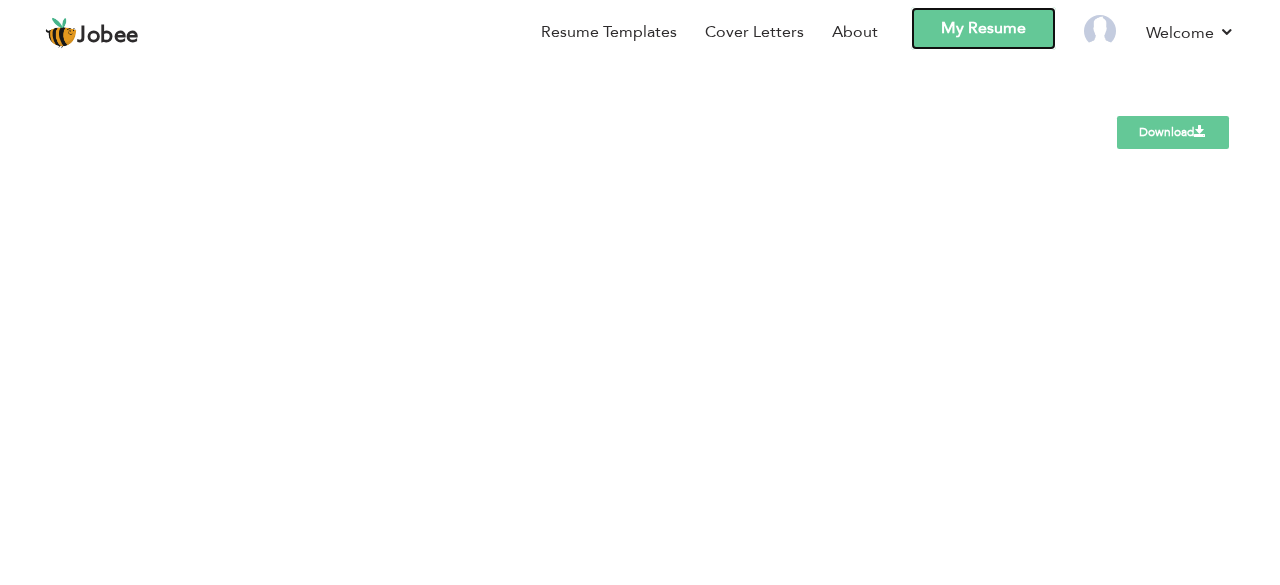 click on "My Resume" at bounding box center (983, 28) 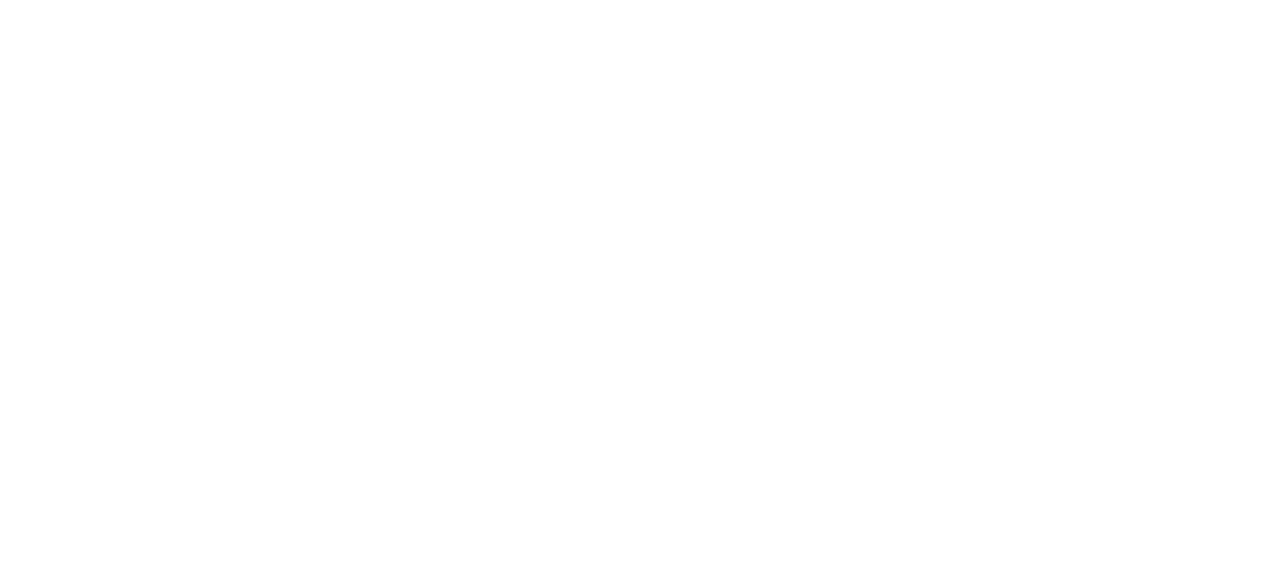 scroll, scrollTop: 0, scrollLeft: 0, axis: both 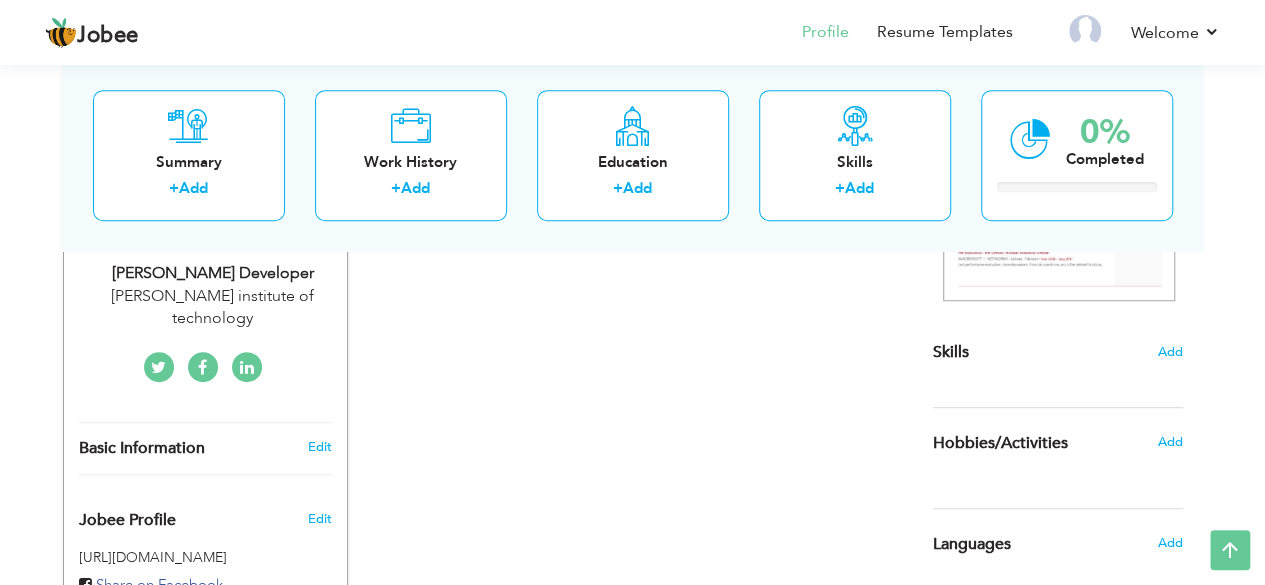 click on "Edit" at bounding box center (319, 447) 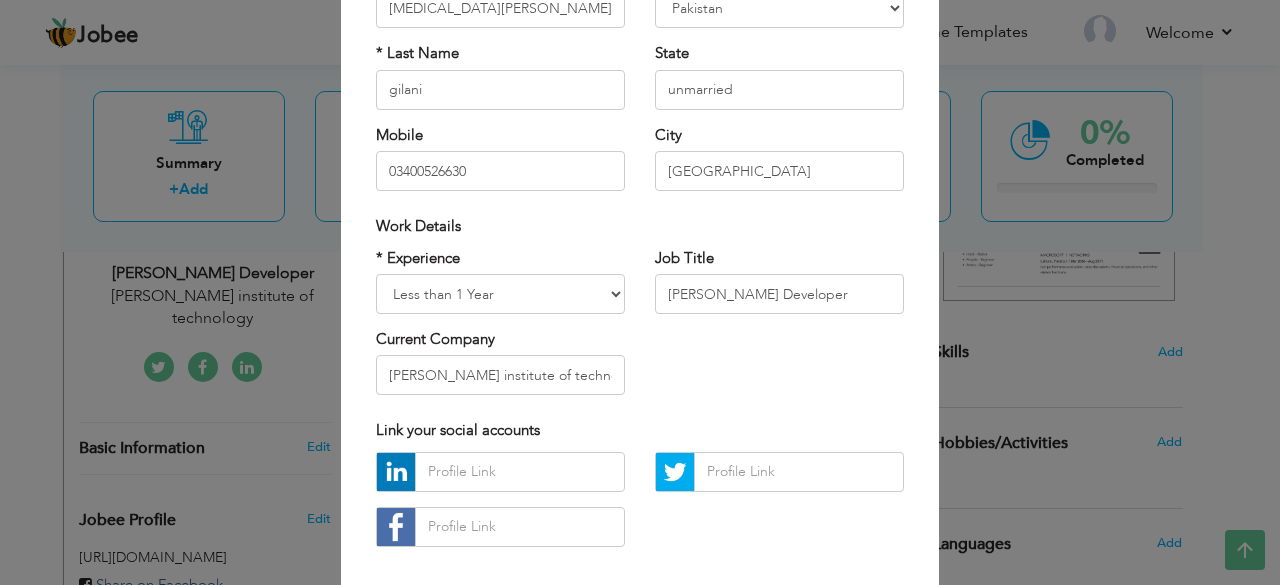 scroll, scrollTop: 214, scrollLeft: 0, axis: vertical 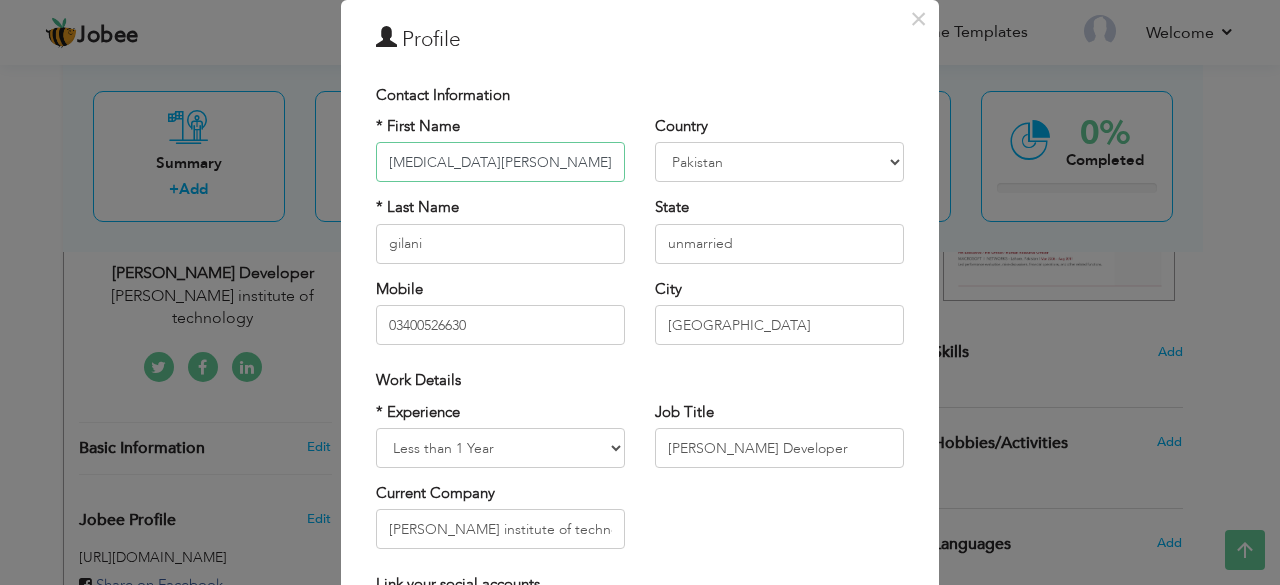 click on "[MEDICAL_DATA][PERSON_NAME]" at bounding box center (500, 162) 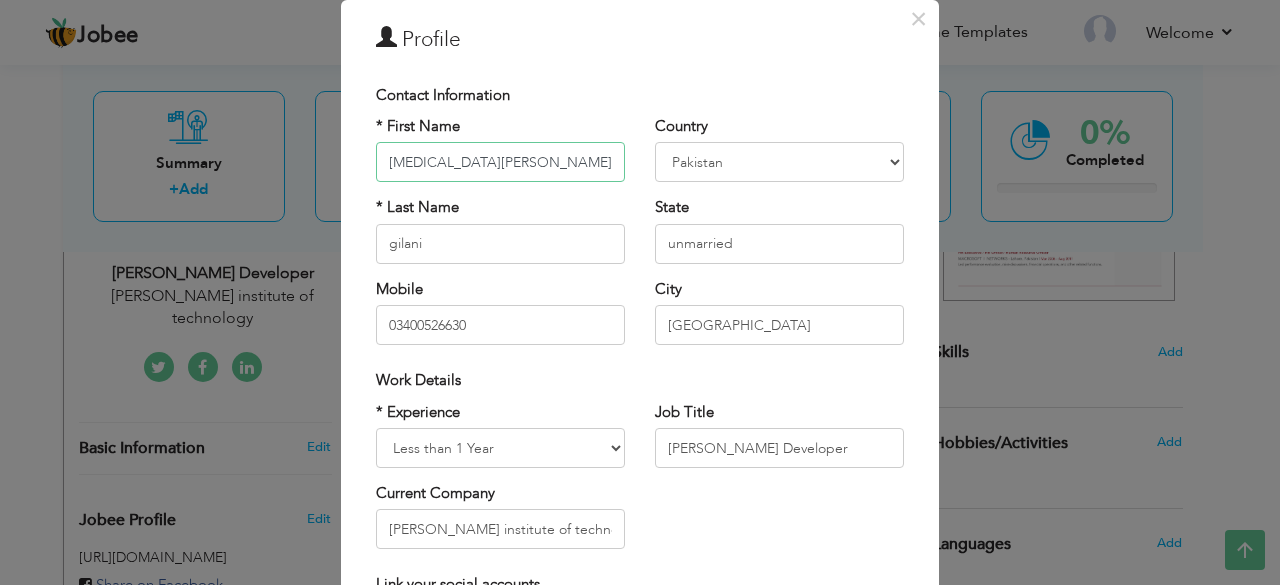 click on "[MEDICAL_DATA][PERSON_NAME]" at bounding box center [500, 162] 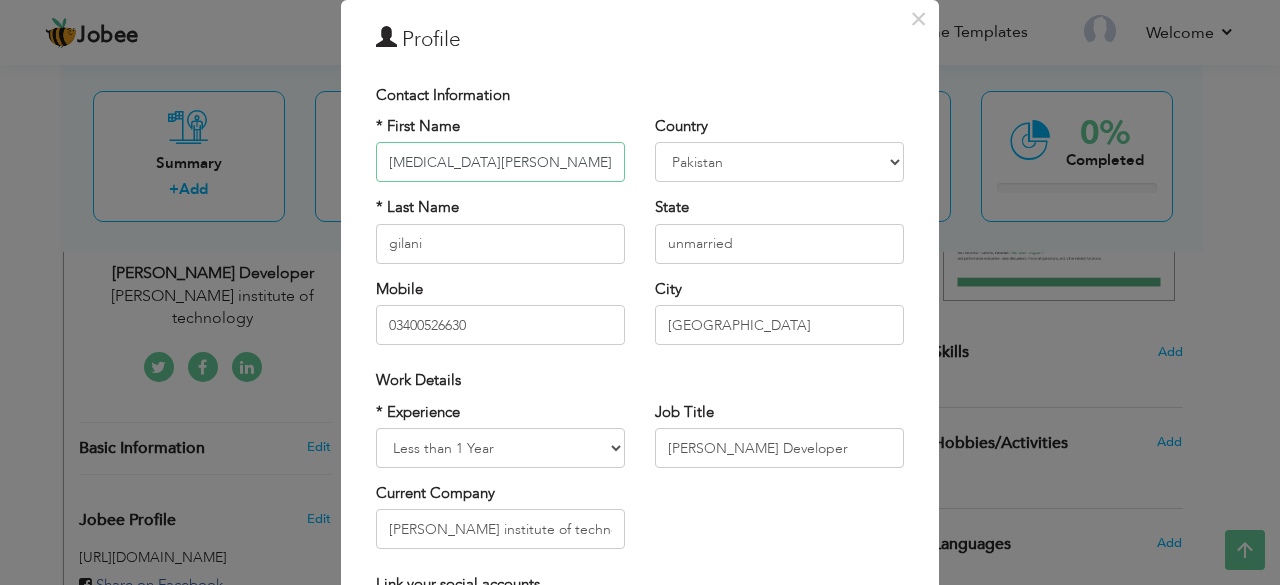 type on "[MEDICAL_DATA][PERSON_NAME]" 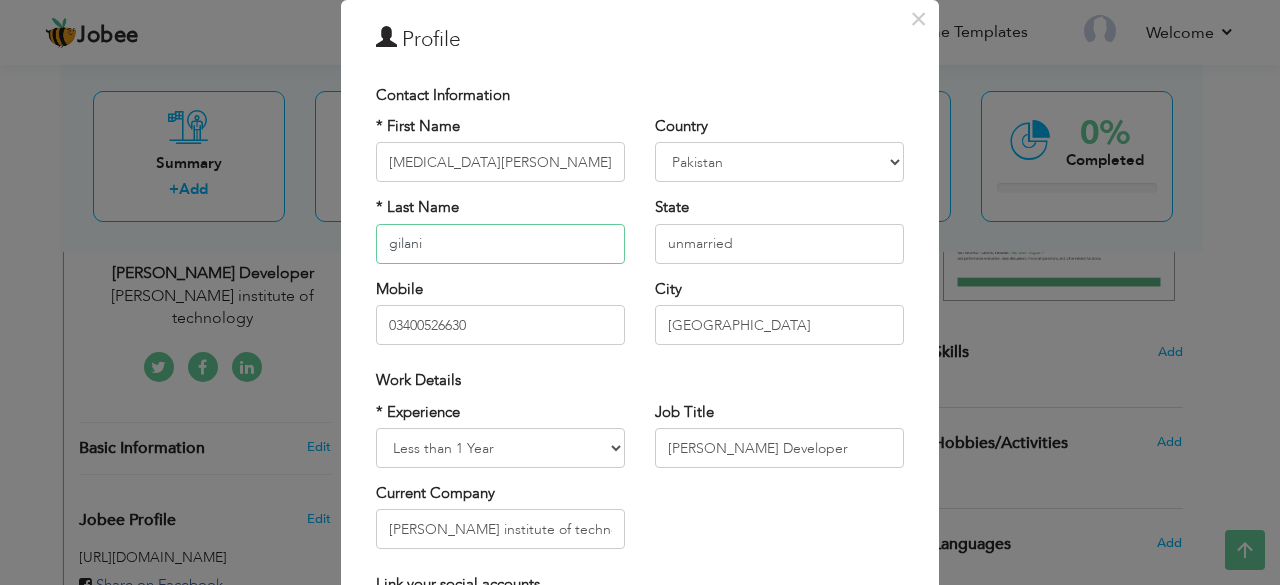 click on "gilani" at bounding box center [500, 244] 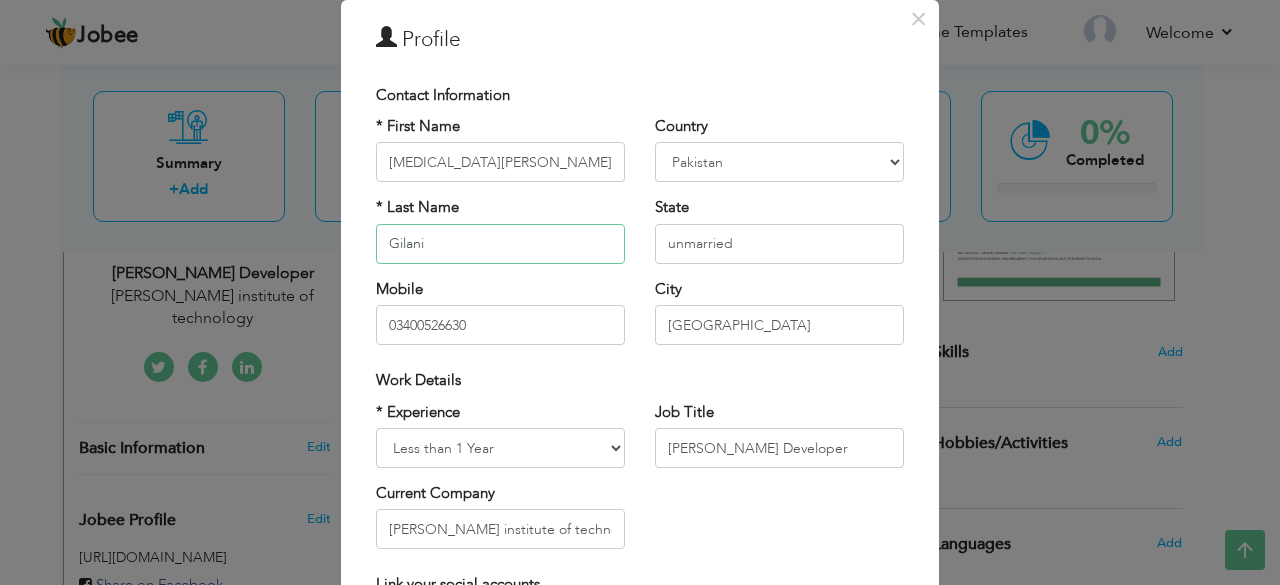 type on "Gilani" 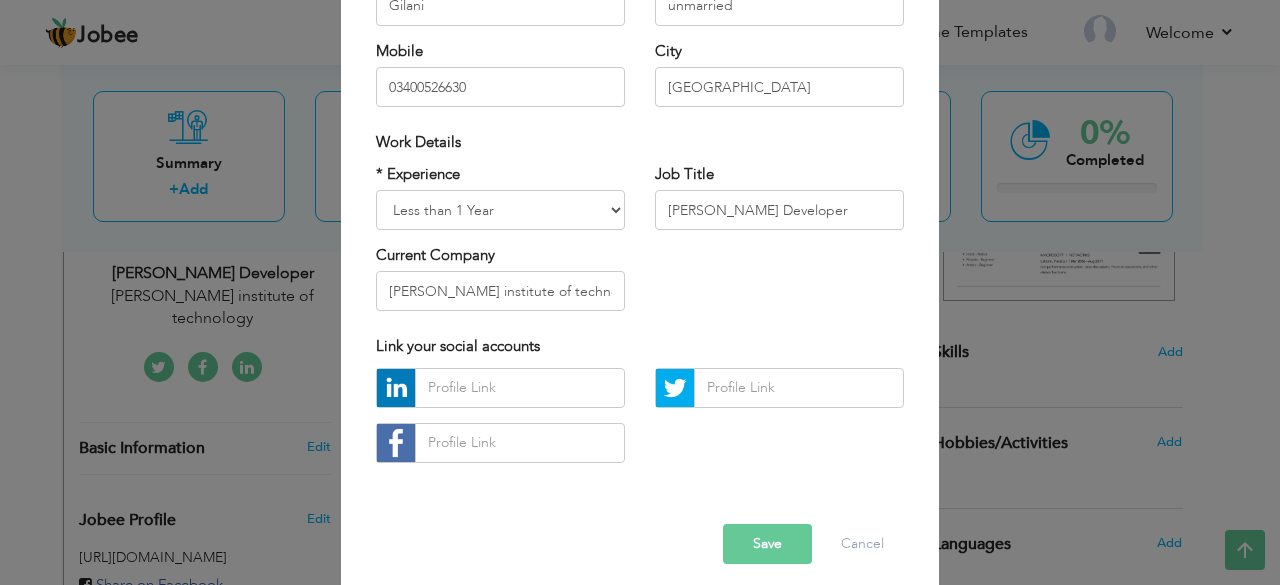 scroll, scrollTop: 311, scrollLeft: 0, axis: vertical 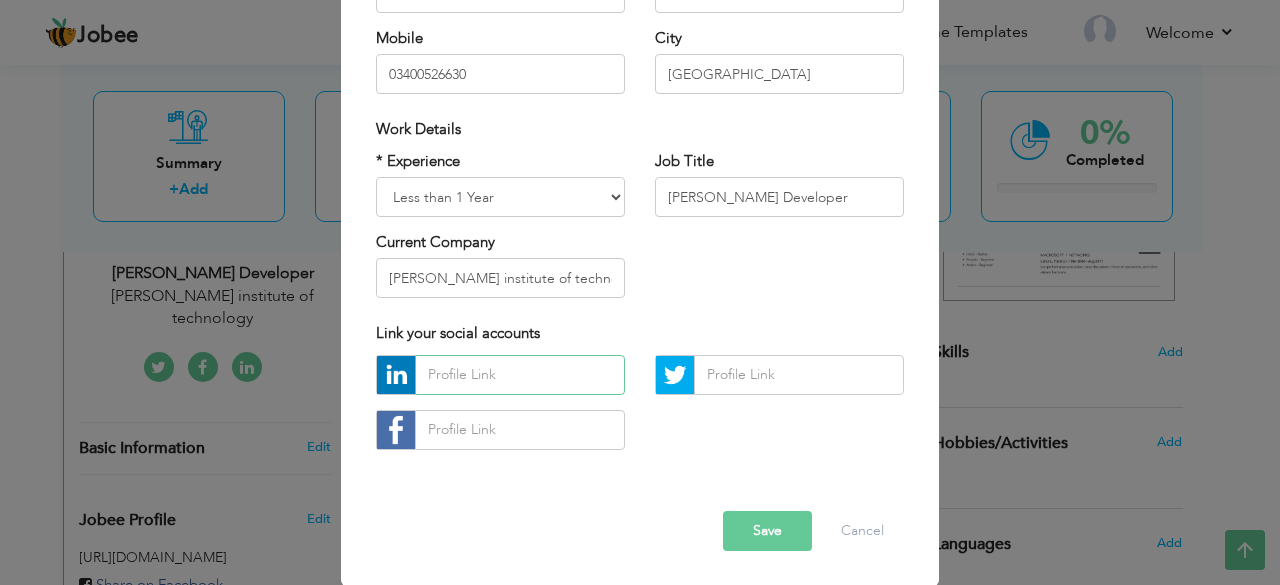 click at bounding box center [520, 375] 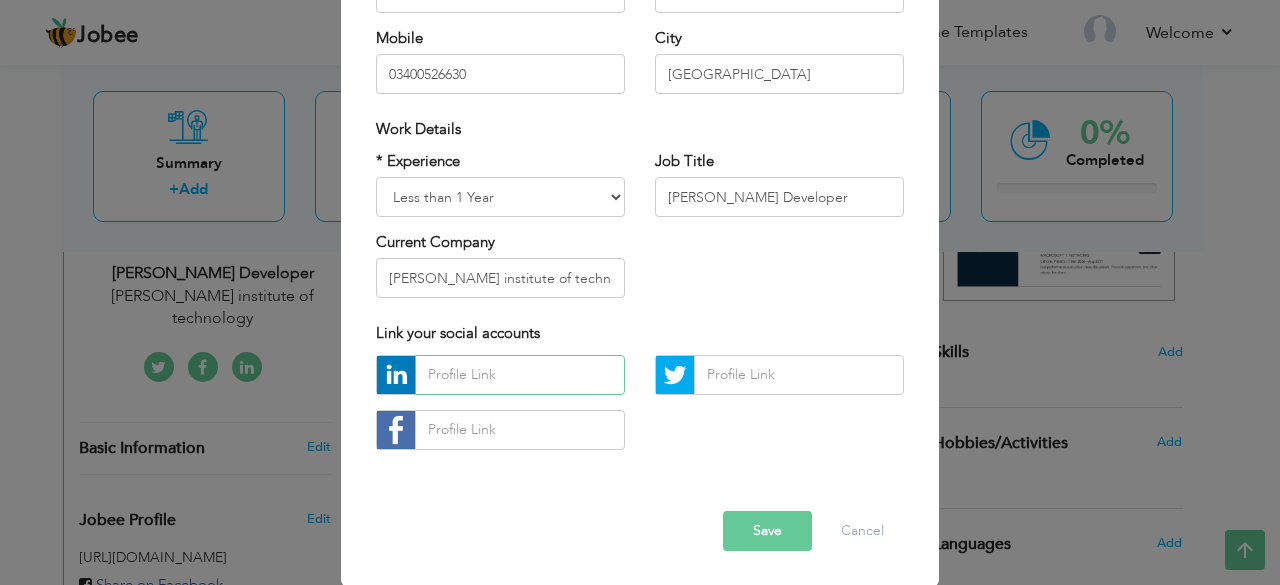 paste on "LinkedIn/in/[PERSON_NAME]" 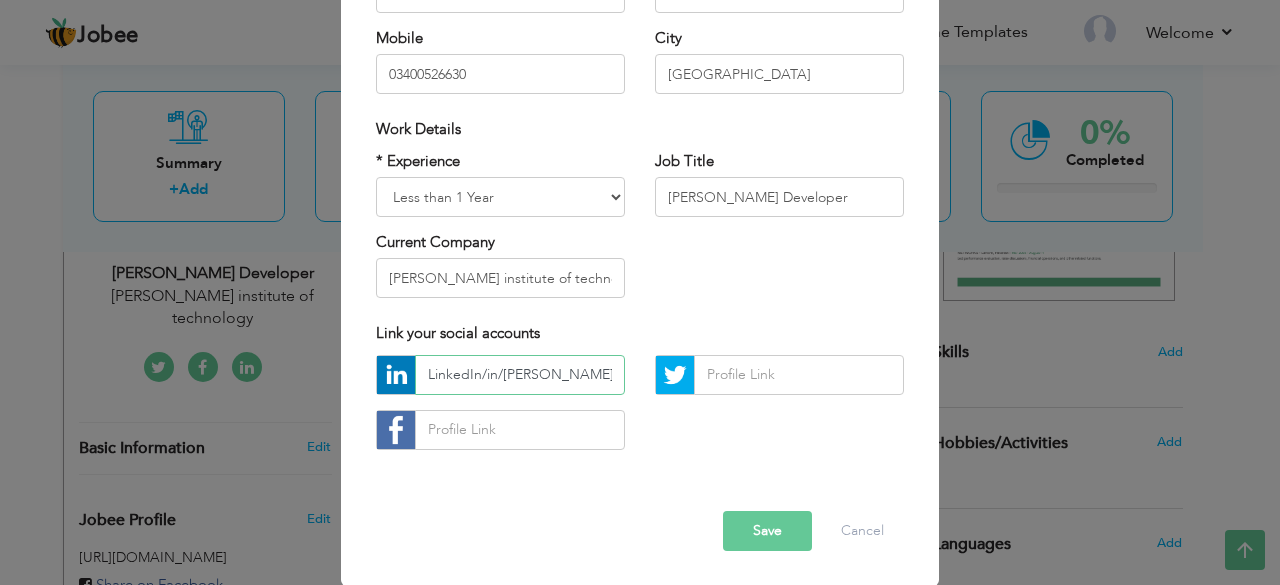 type on "LinkedIn/in/[PERSON_NAME]" 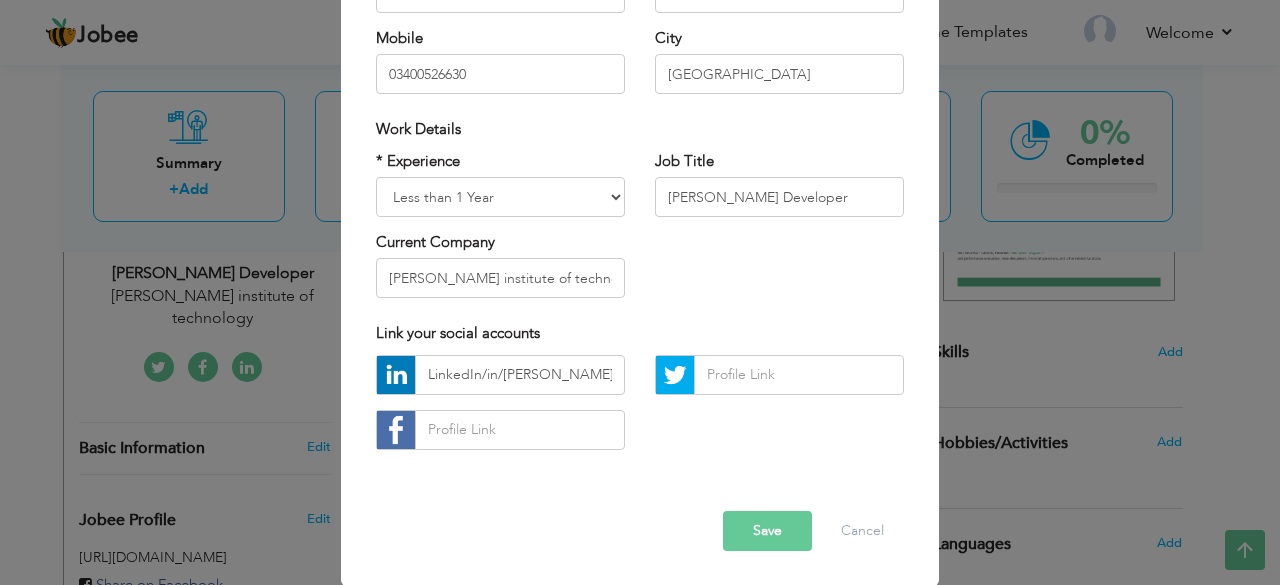click on "Save" at bounding box center [767, 531] 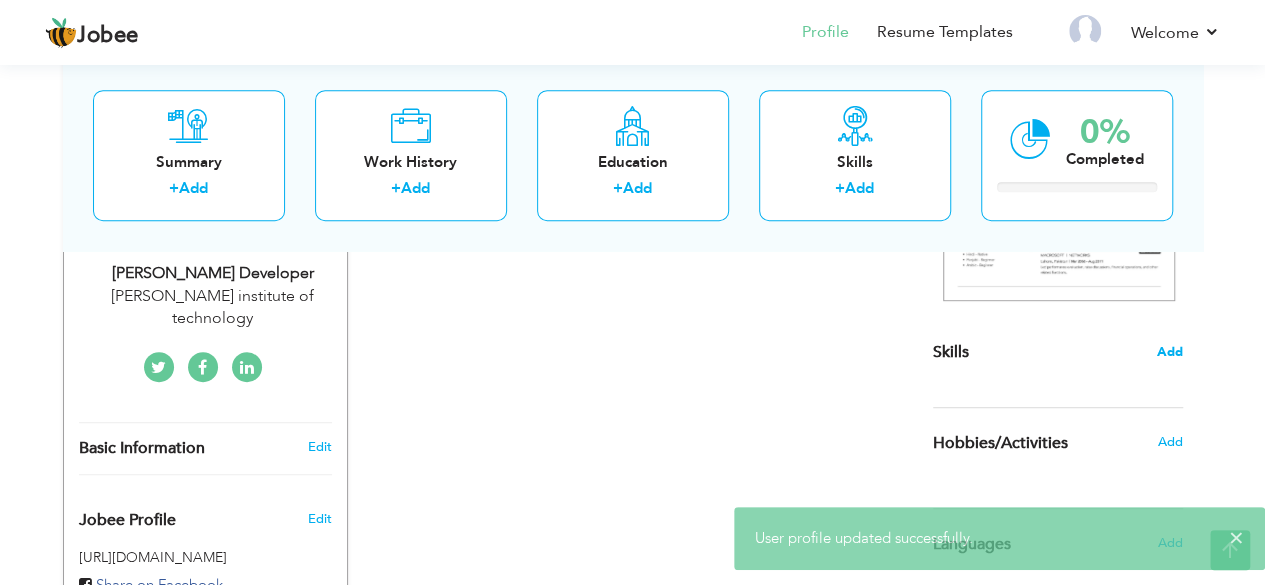 click on "Add" at bounding box center [1170, 352] 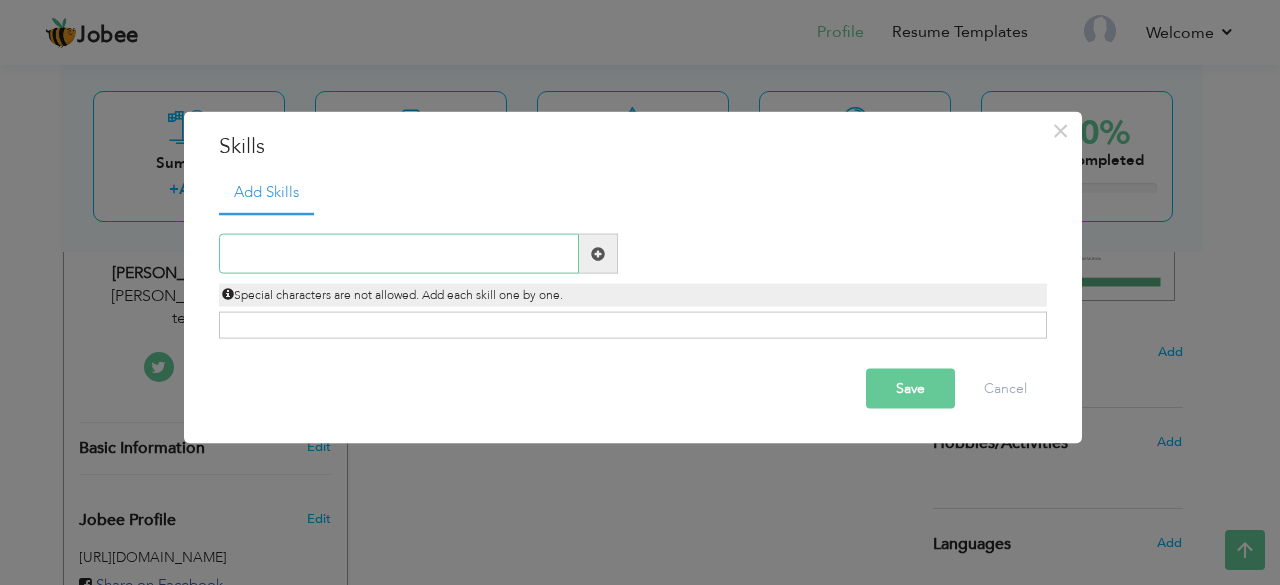 paste on "HTML" 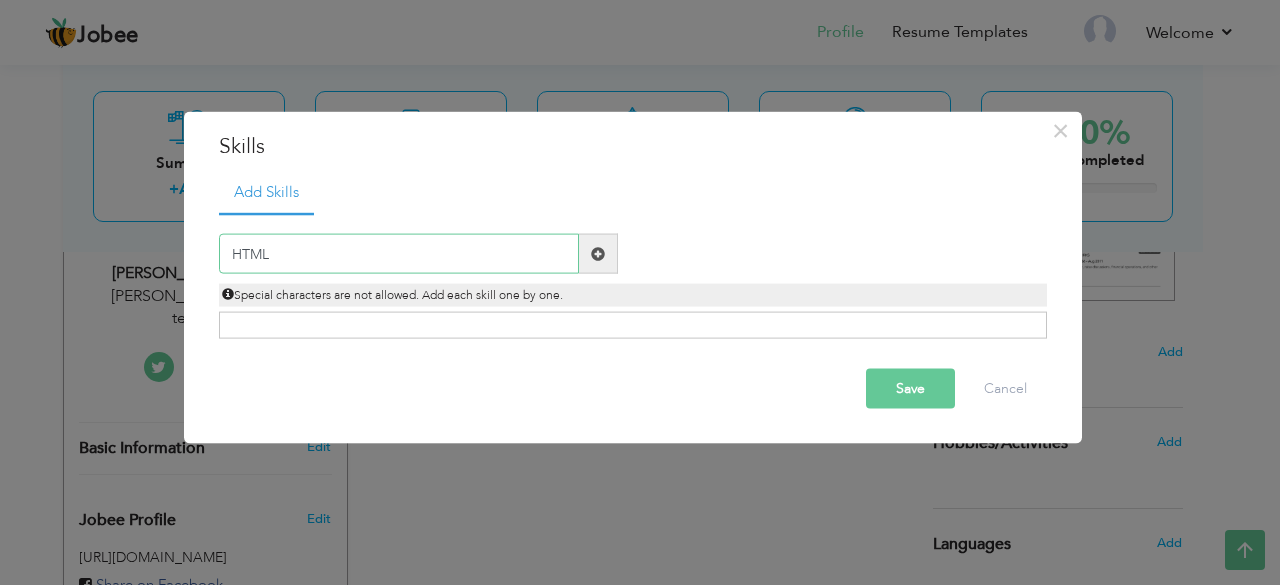 type on "HTML" 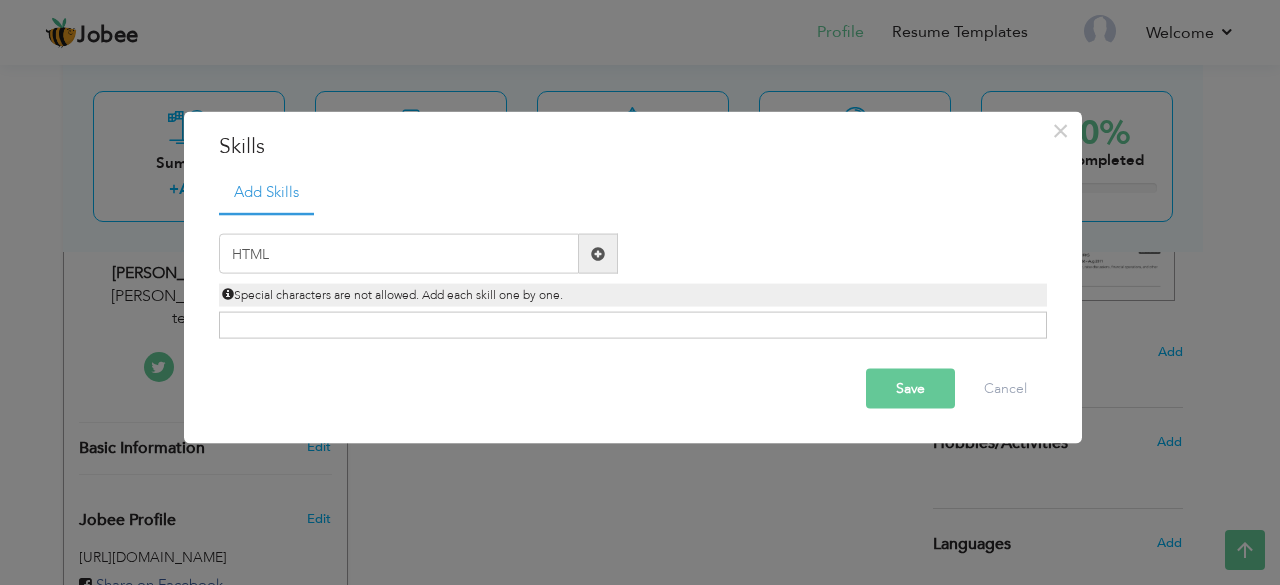 click on "Click on  , to mark skill as primary." at bounding box center (633, 325) 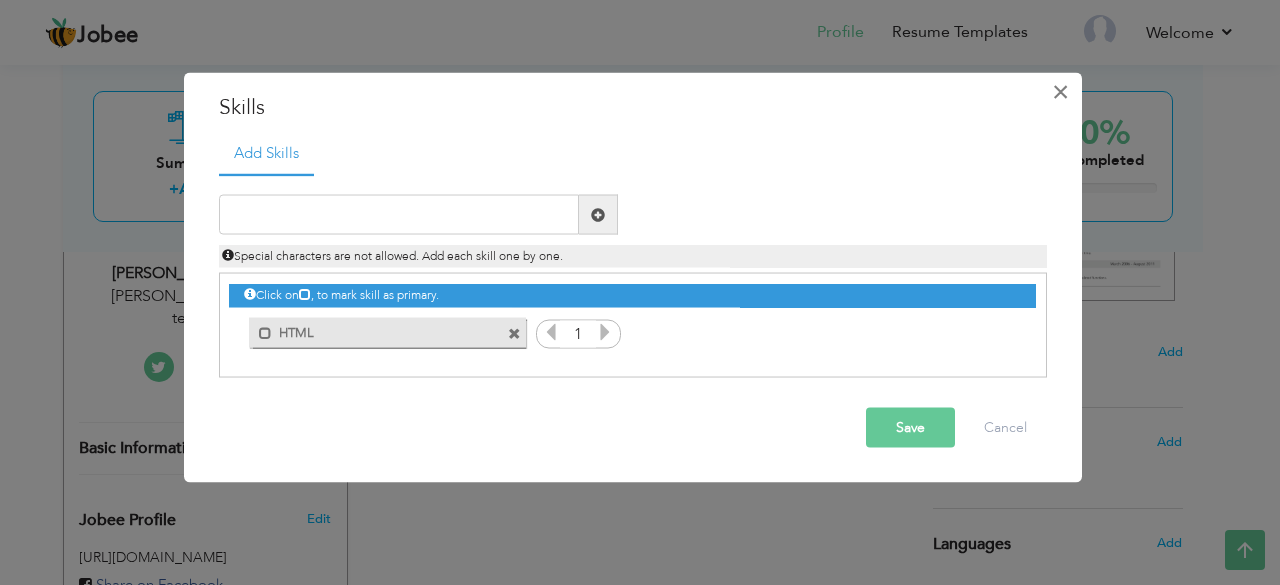 click on "×" at bounding box center (1060, 91) 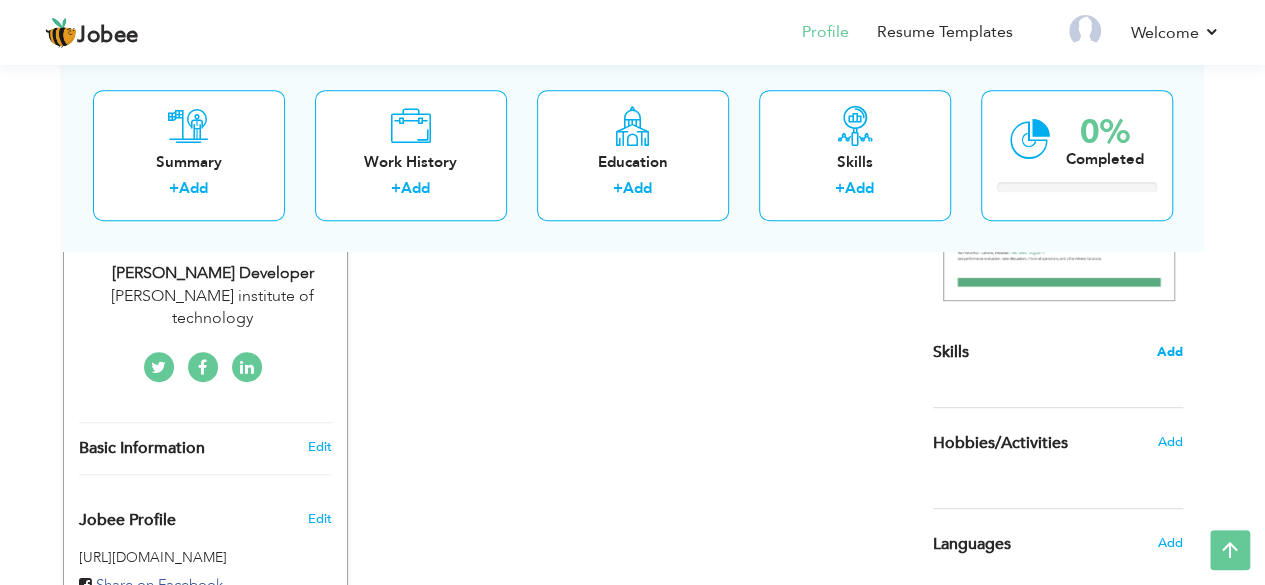 click on "Add" at bounding box center [1170, 352] 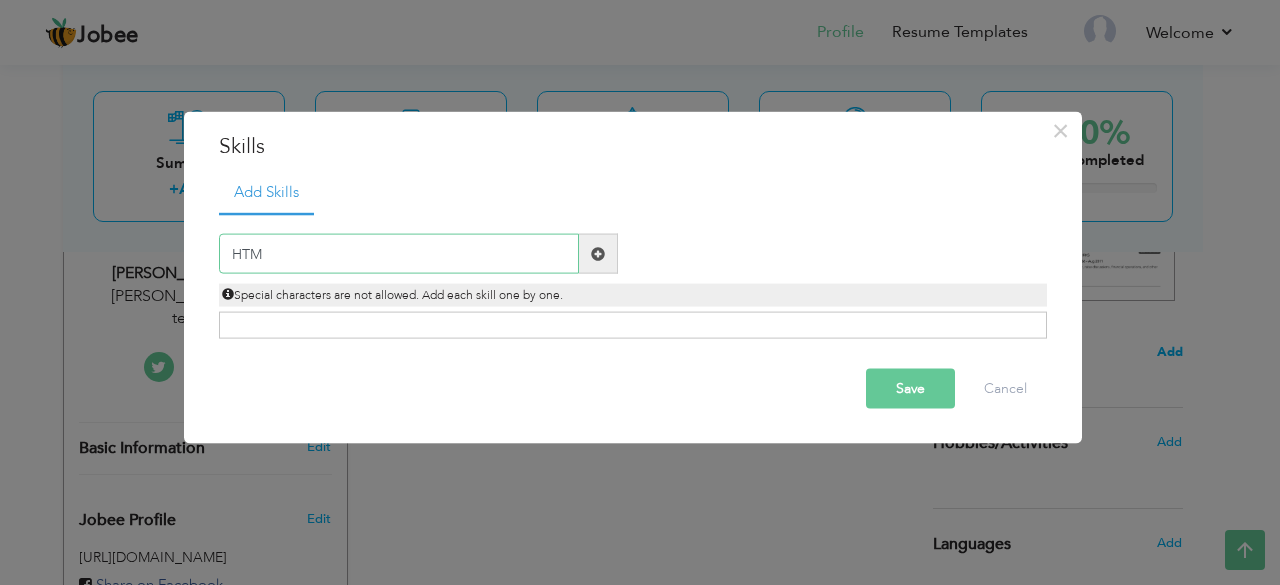 type on "HTML" 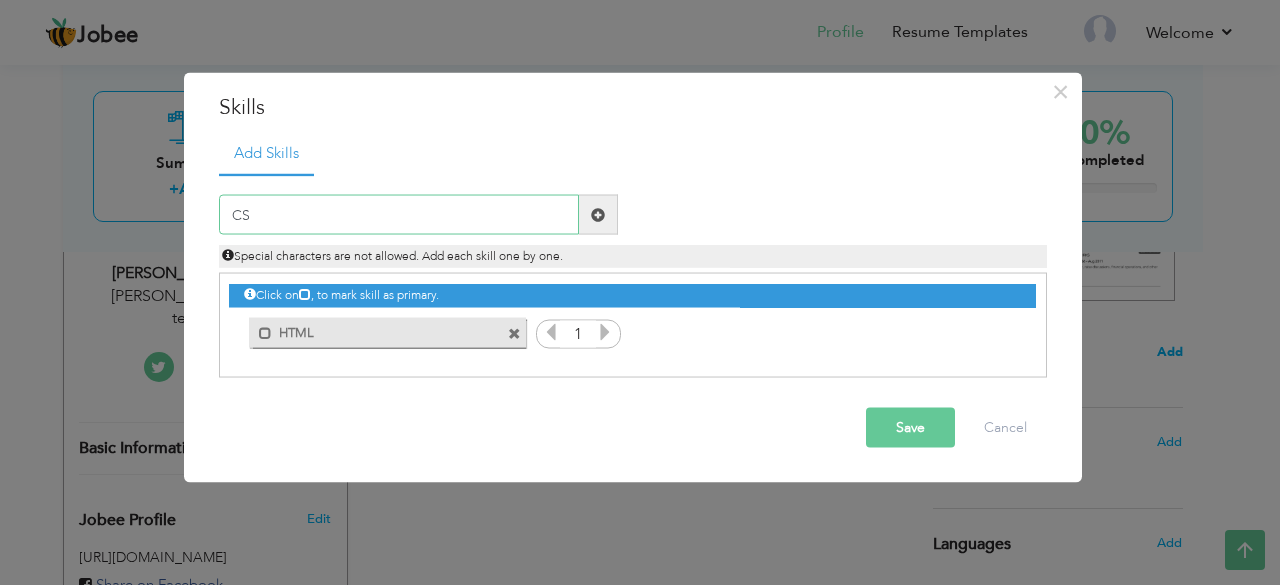 type on "CSS" 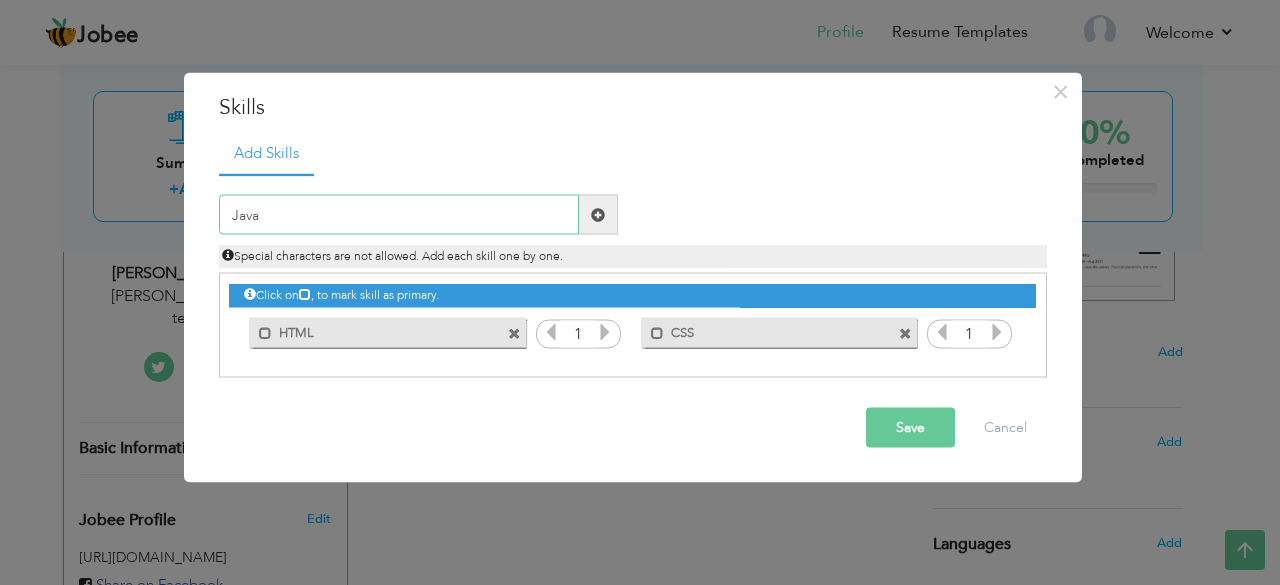 type on "Javascript" 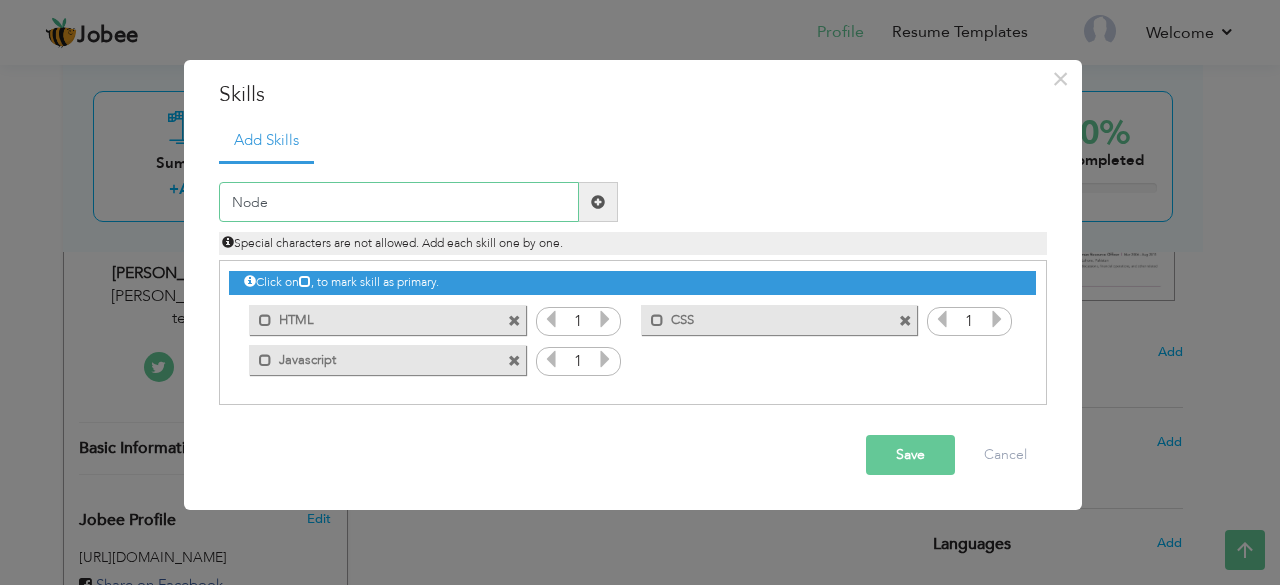 type on "Node.js" 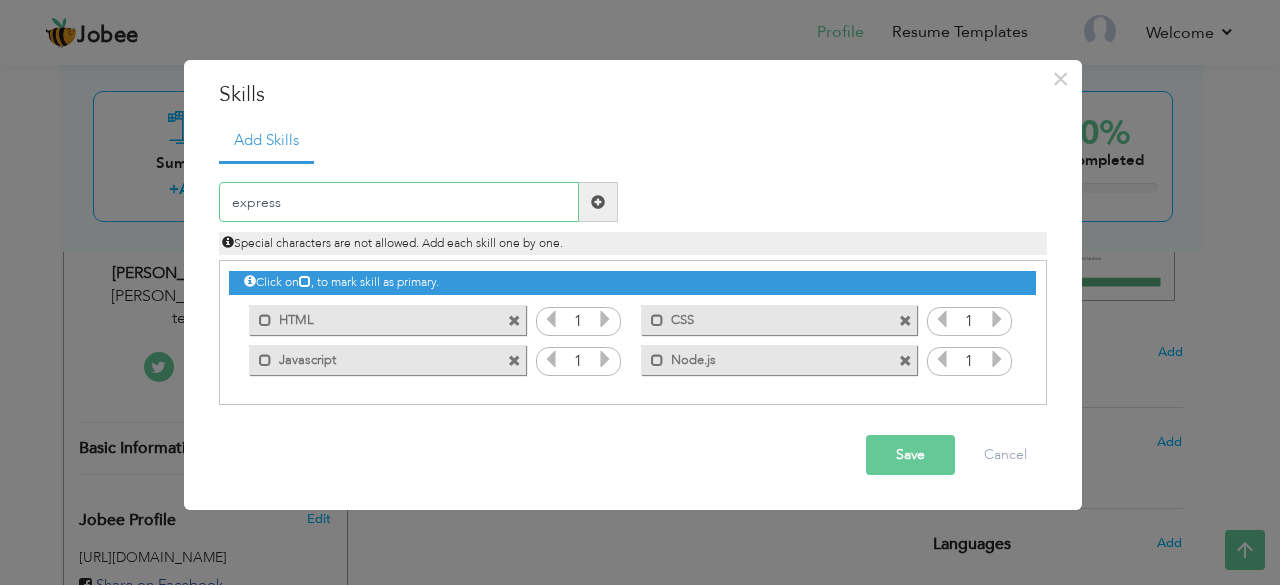 type on "express" 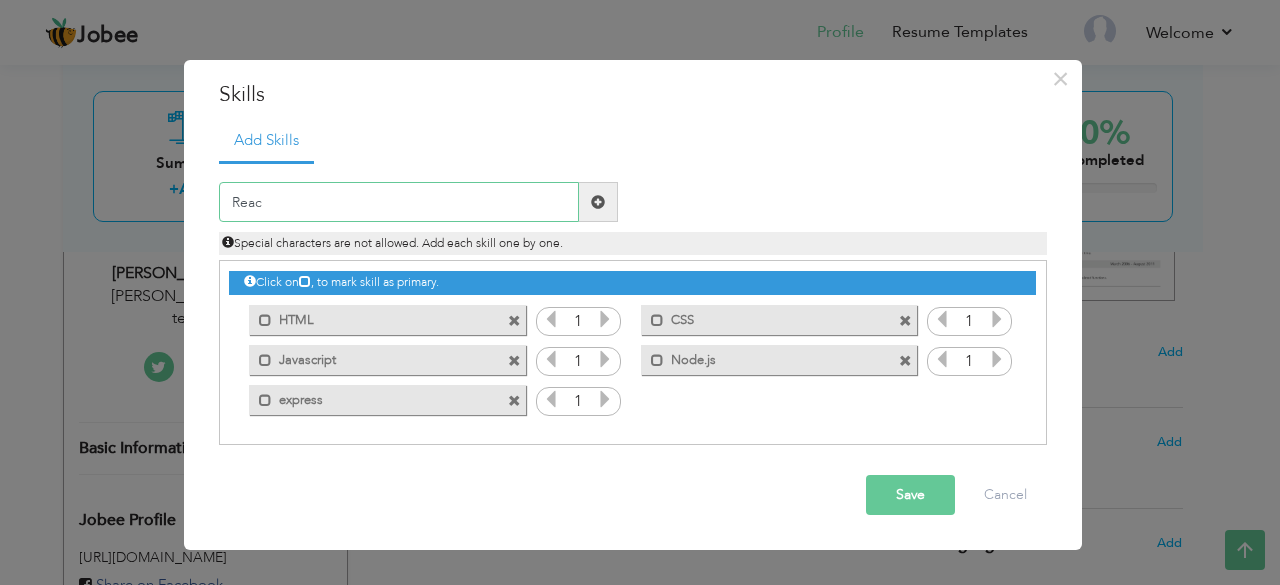 type on "React" 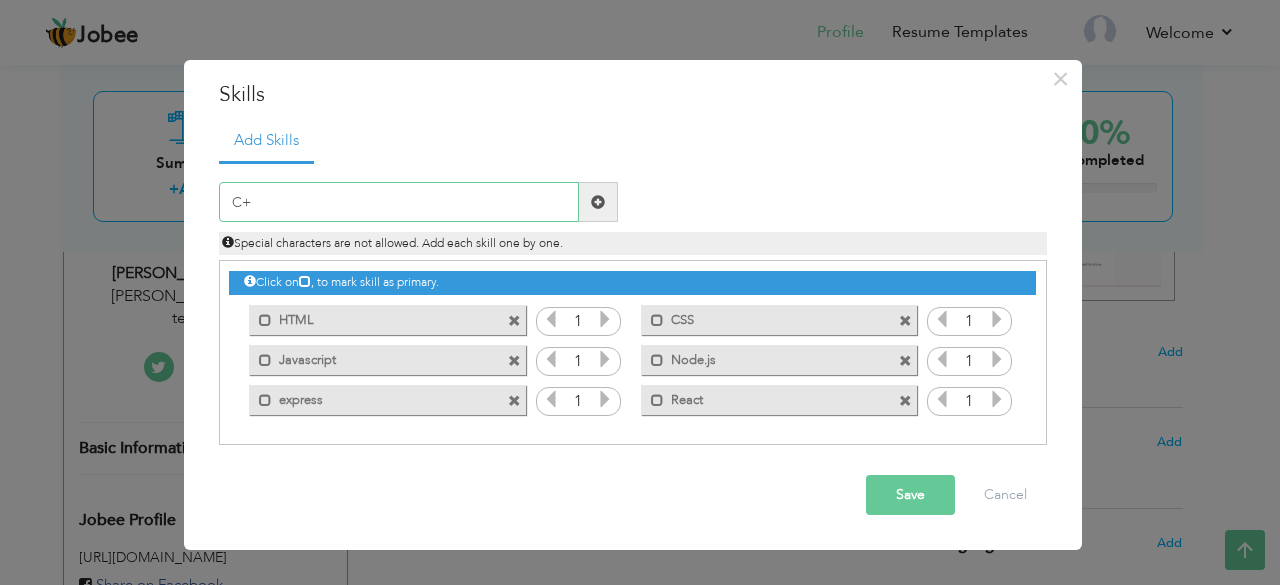 type on "C++" 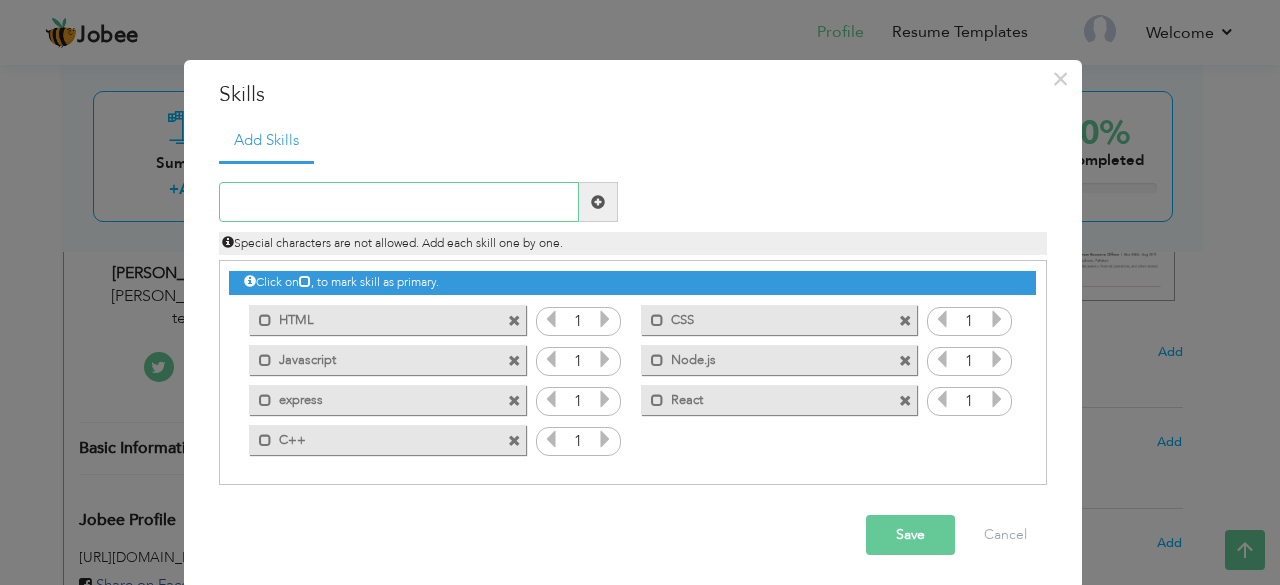 type on "C" 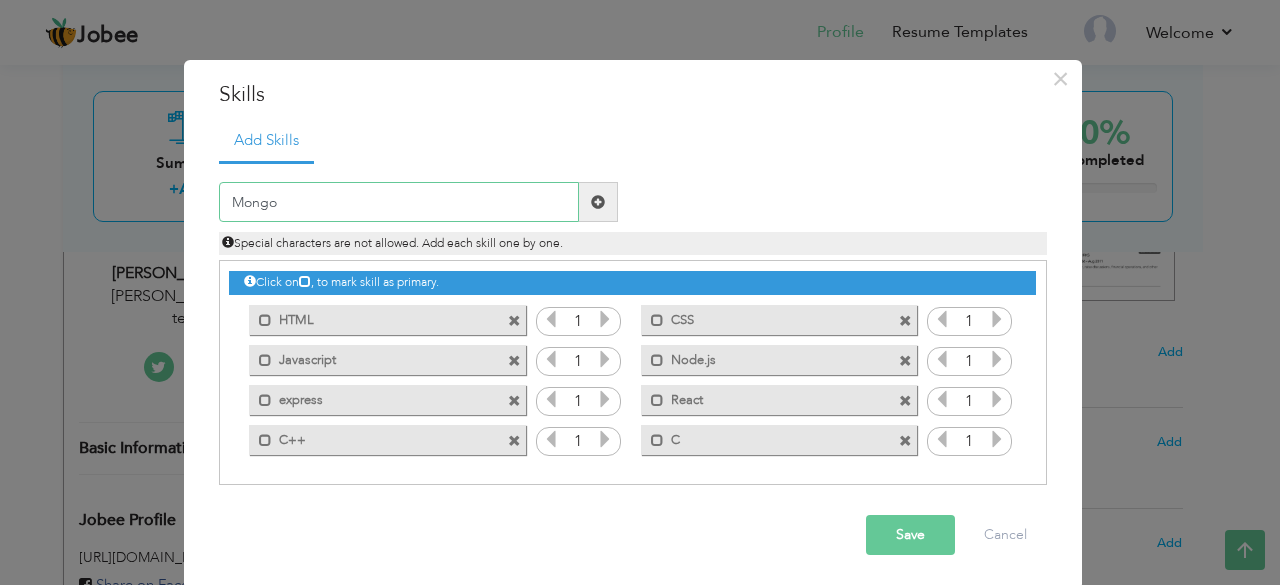 type on "MongoDB" 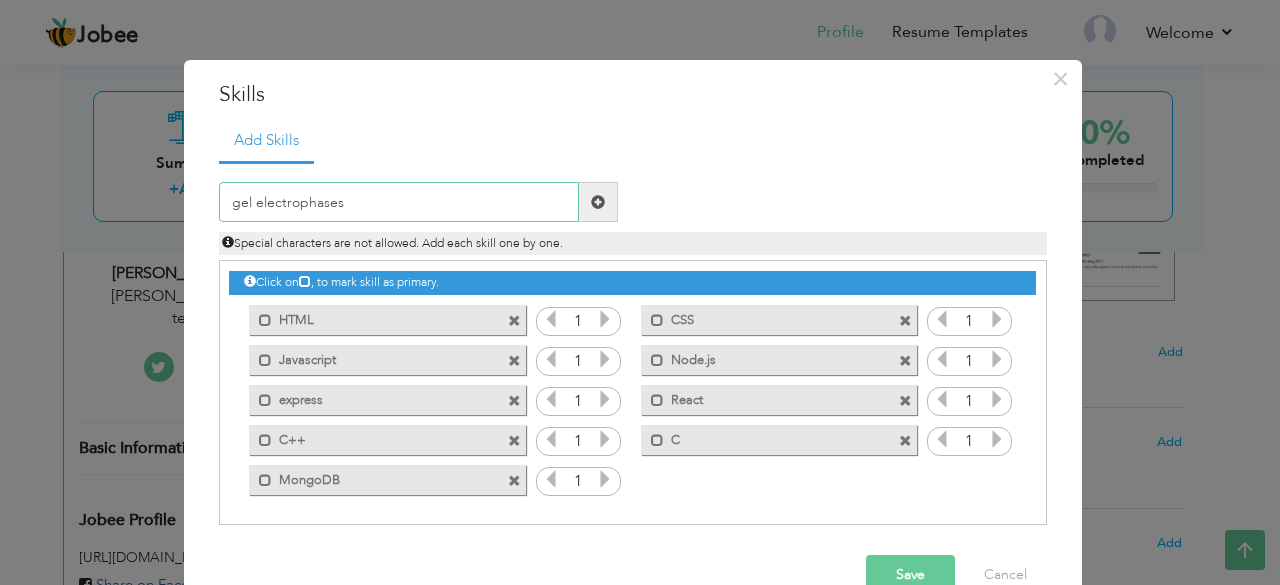 paste on "Gel Electrophoresi" 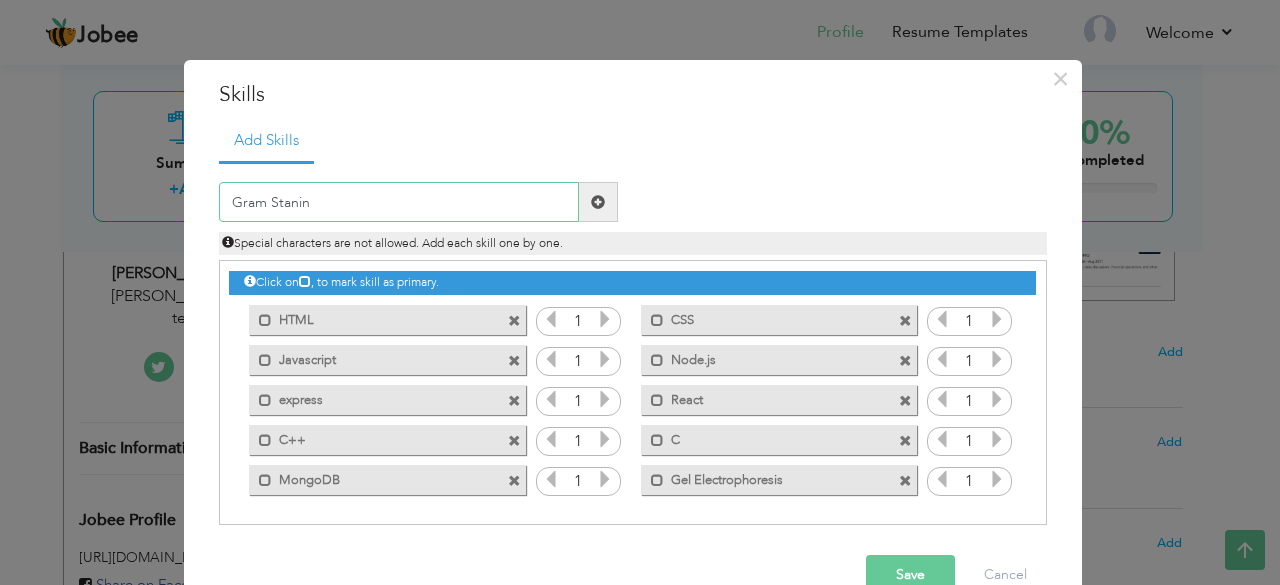 type on "Gram Staning" 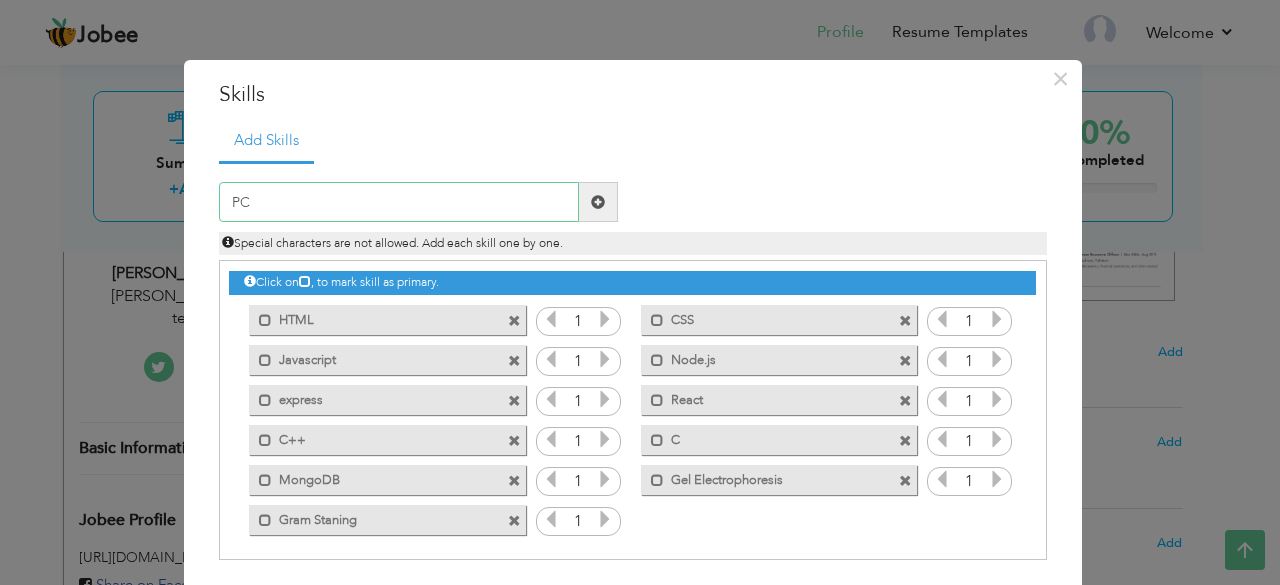 type on "PCR" 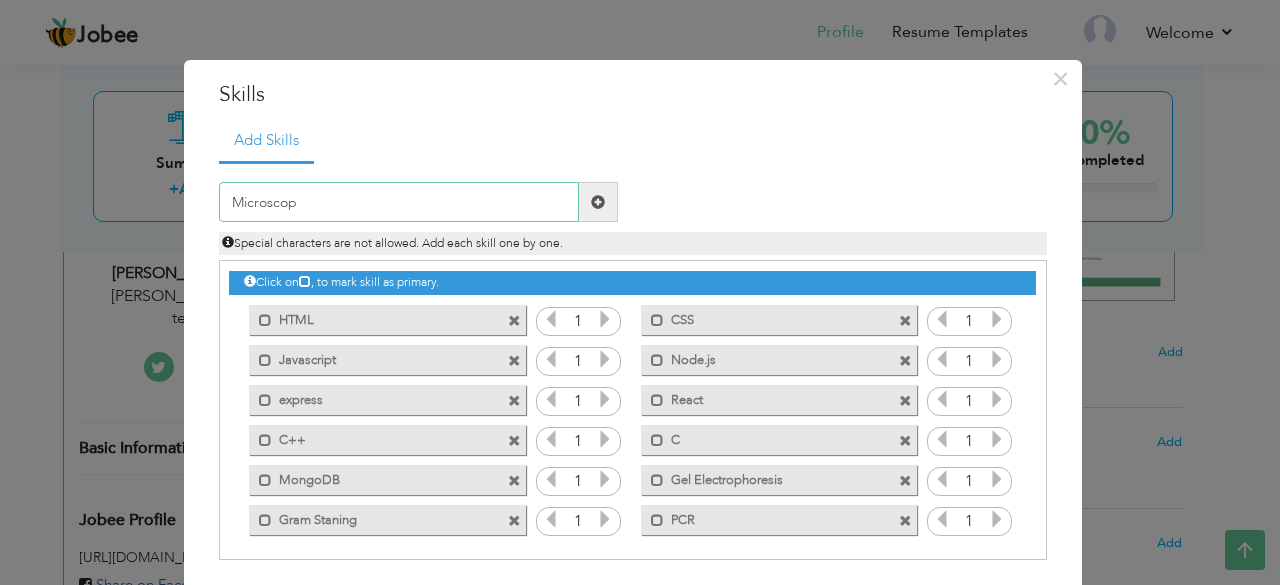 type on "Microscopy" 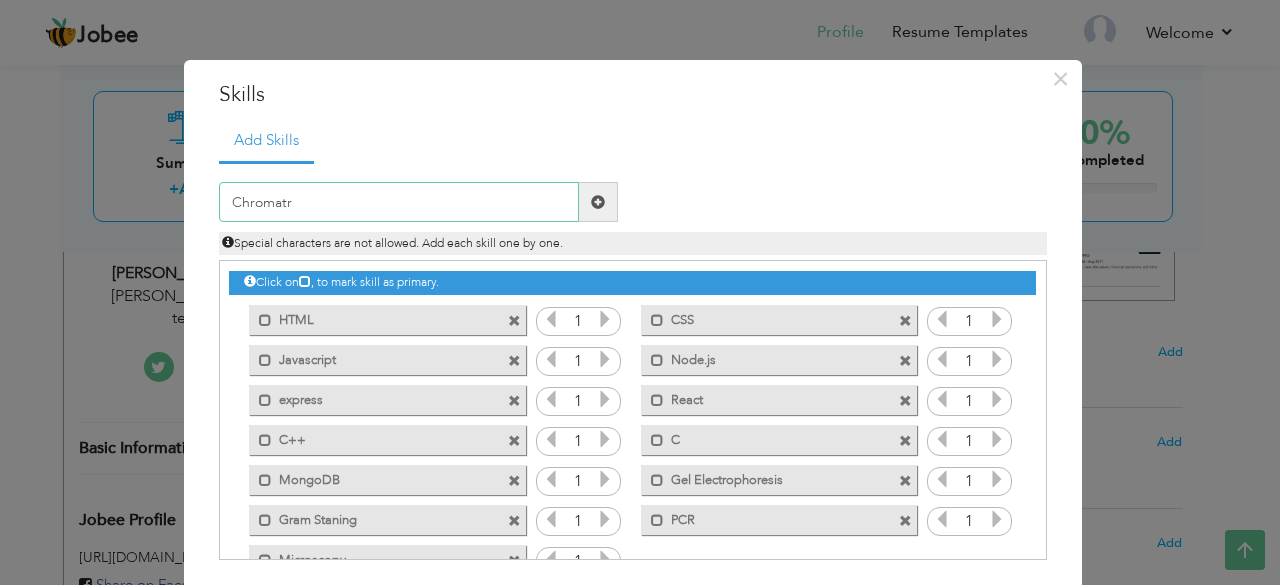 type on "Chromatography" 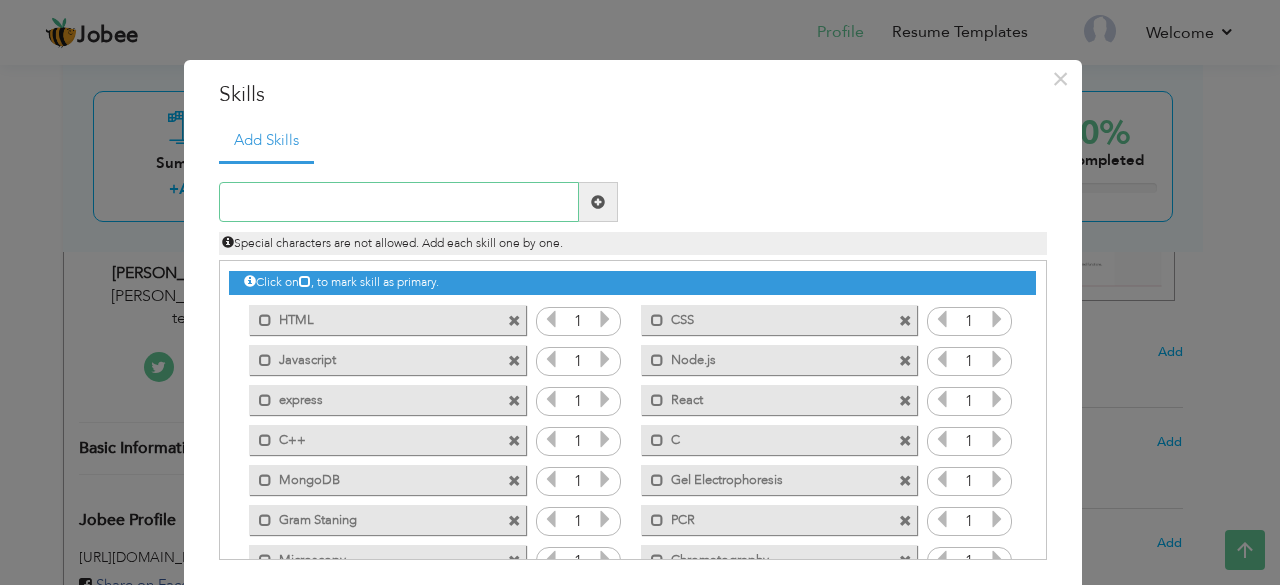paste on "DNA Extraction" 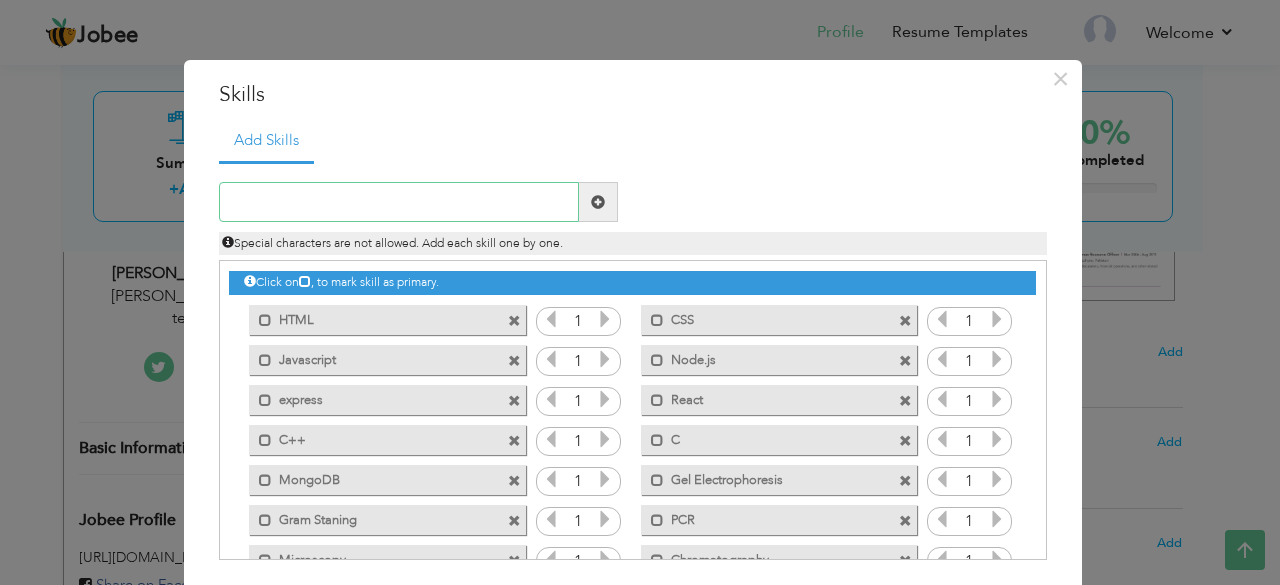 paste on "SDS-PAGE" 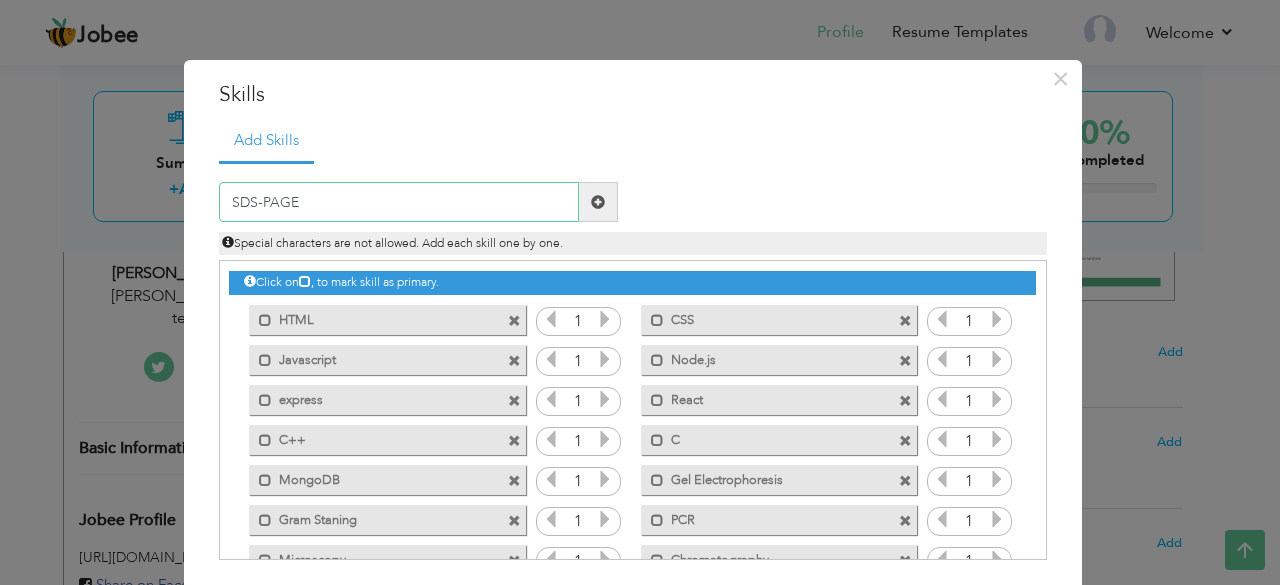 type 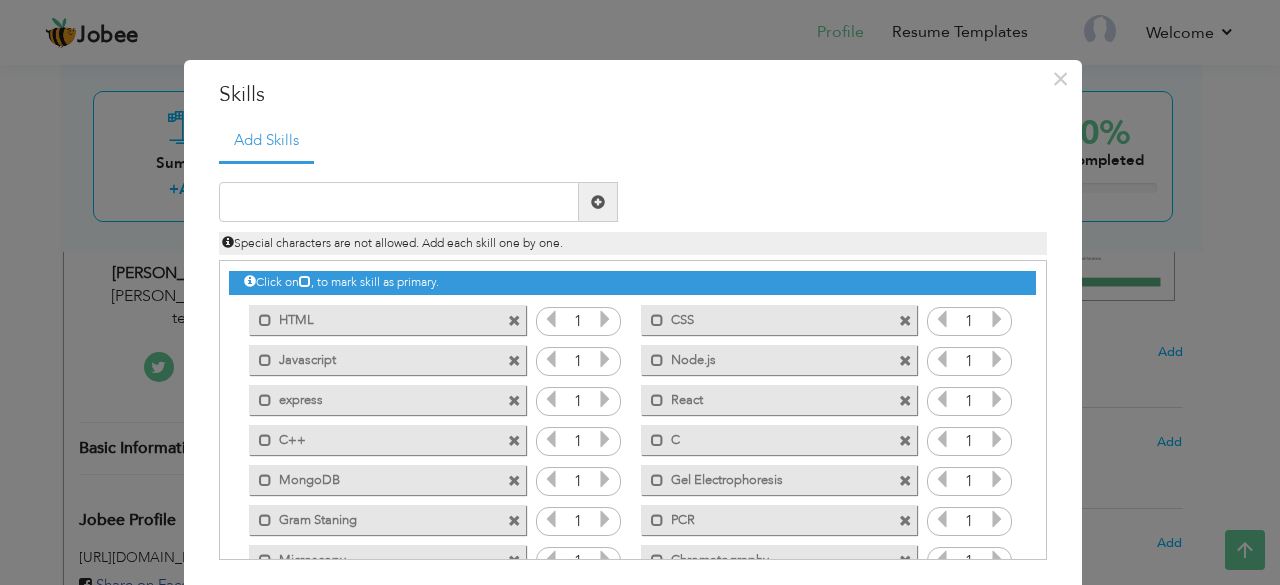 scroll, scrollTop: 84, scrollLeft: 0, axis: vertical 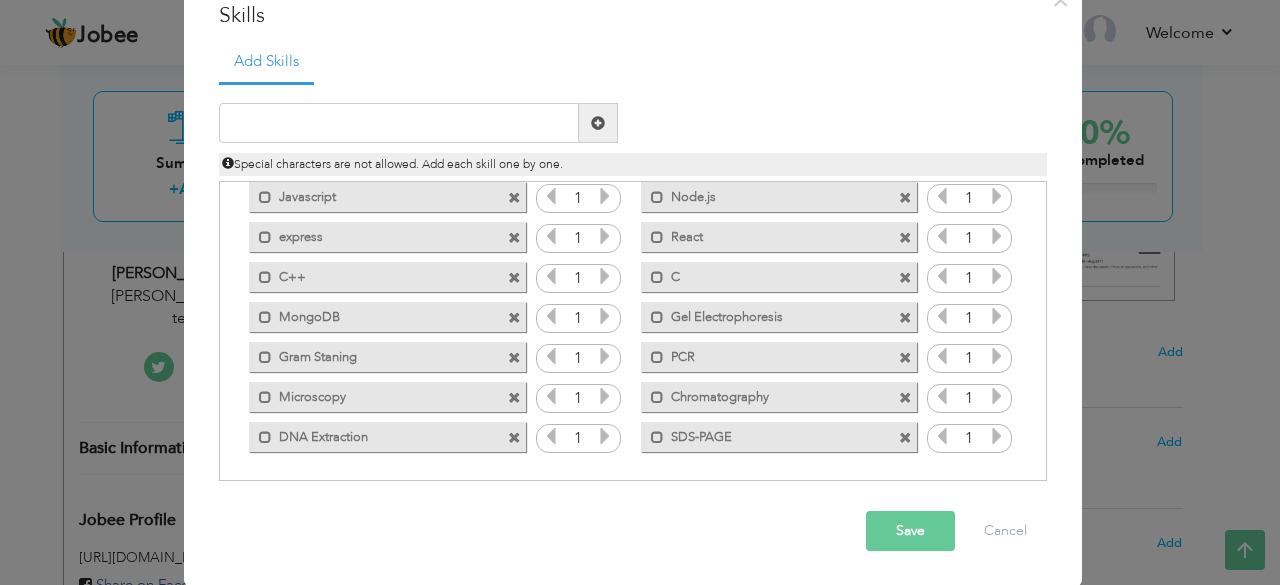 click on "Save" at bounding box center (910, 531) 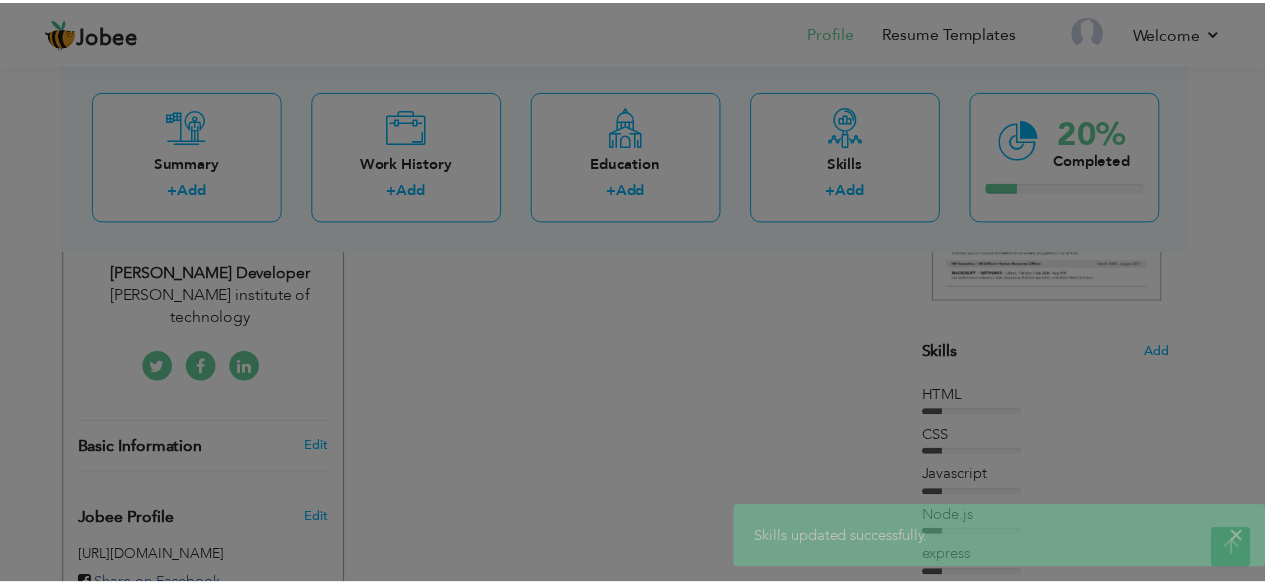 scroll, scrollTop: 0, scrollLeft: 0, axis: both 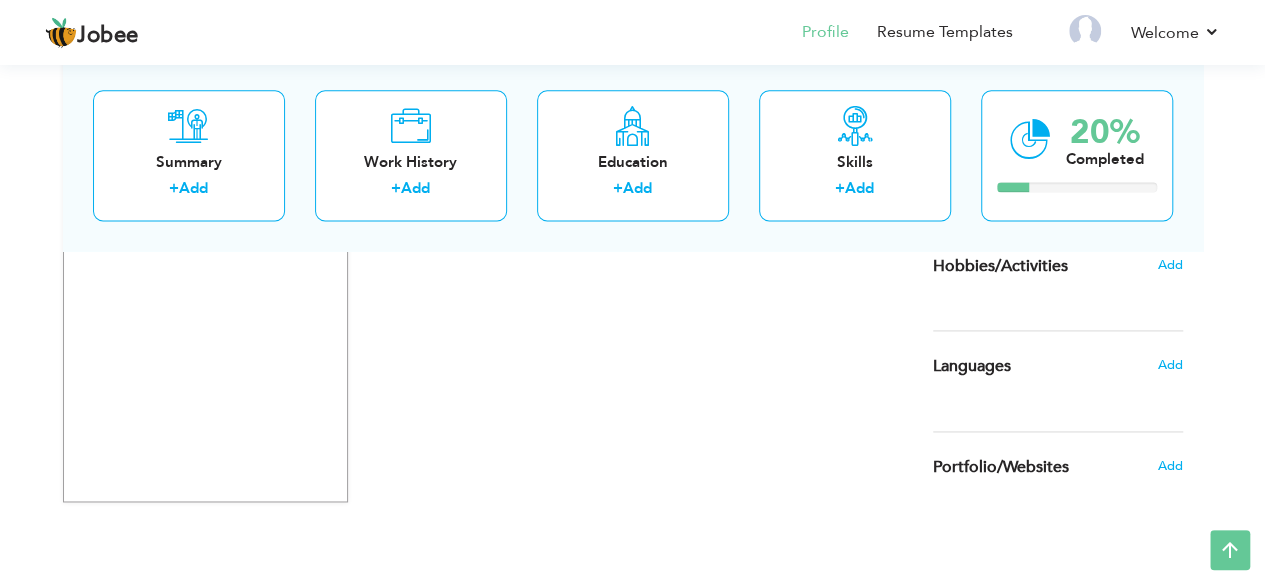 click on "Add" at bounding box center (1174, 365) 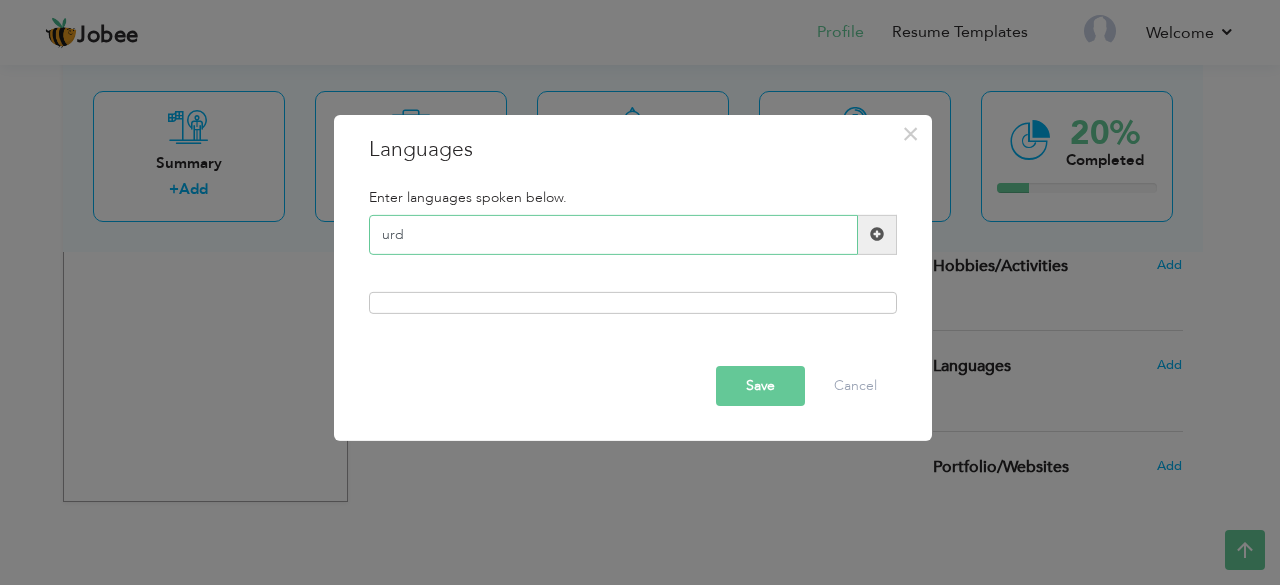 type on "urdu" 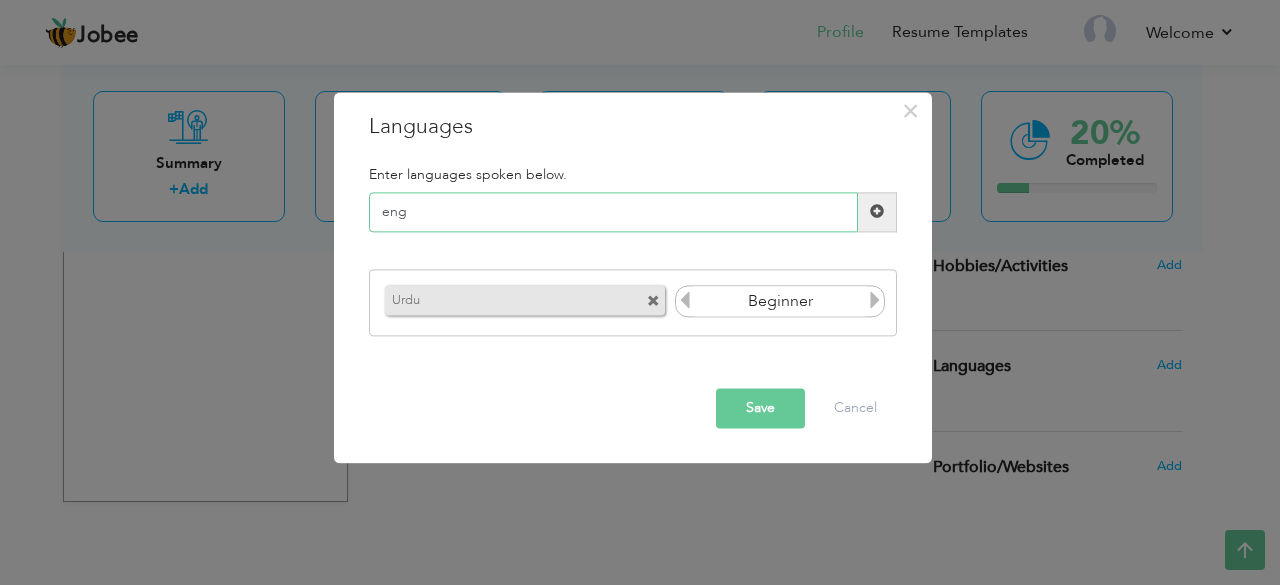 type on "English" 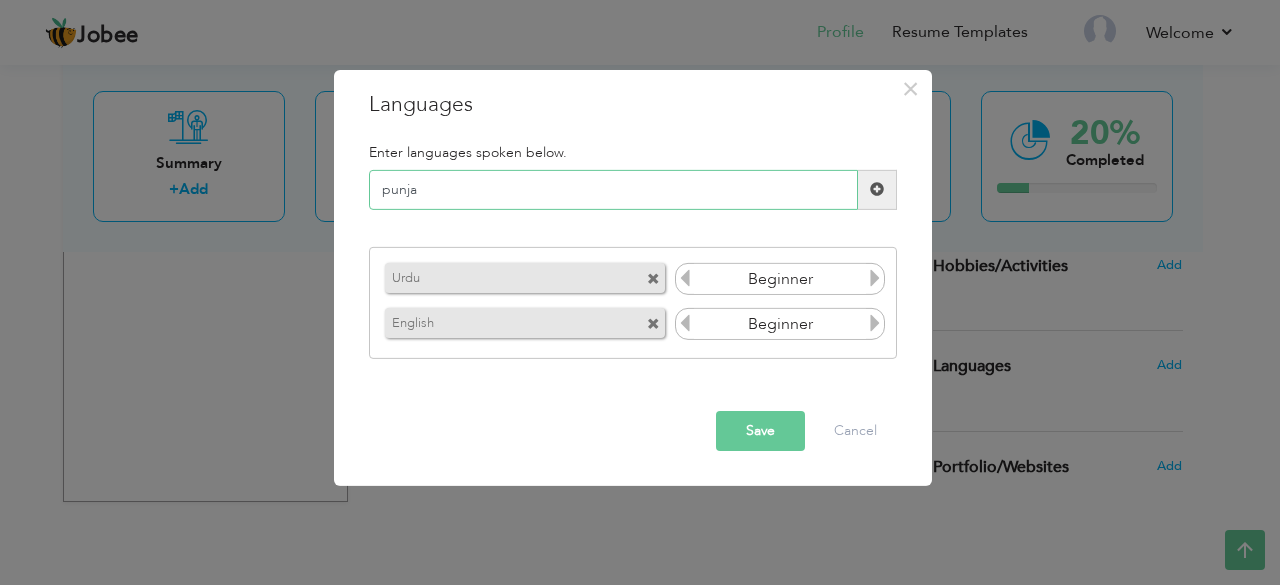 type on "Punjabi" 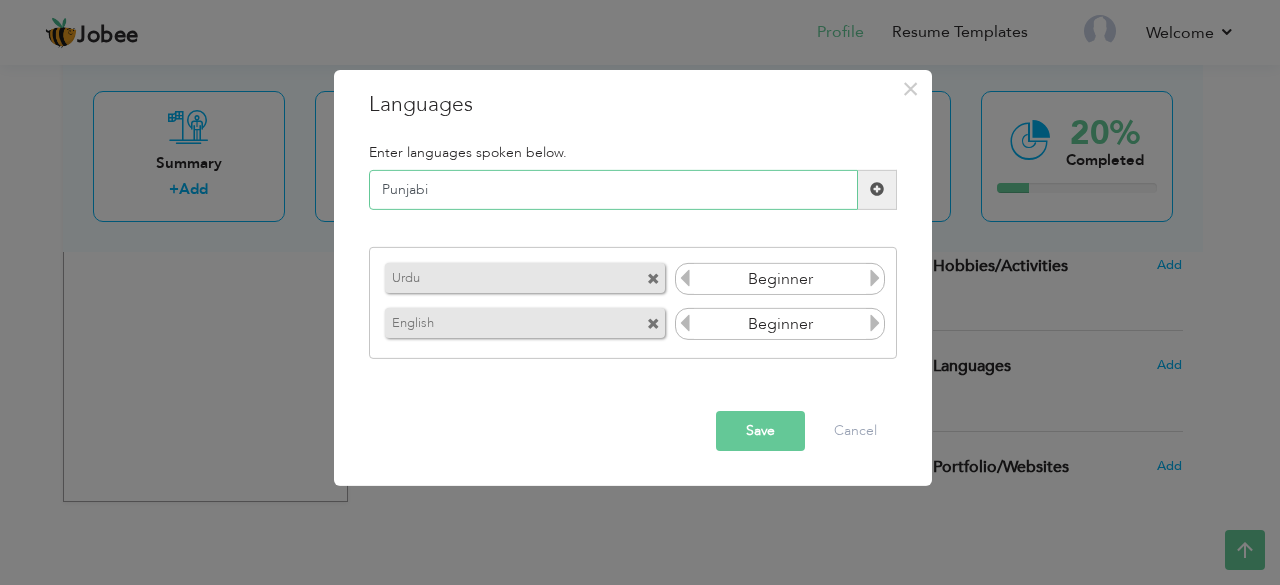 type 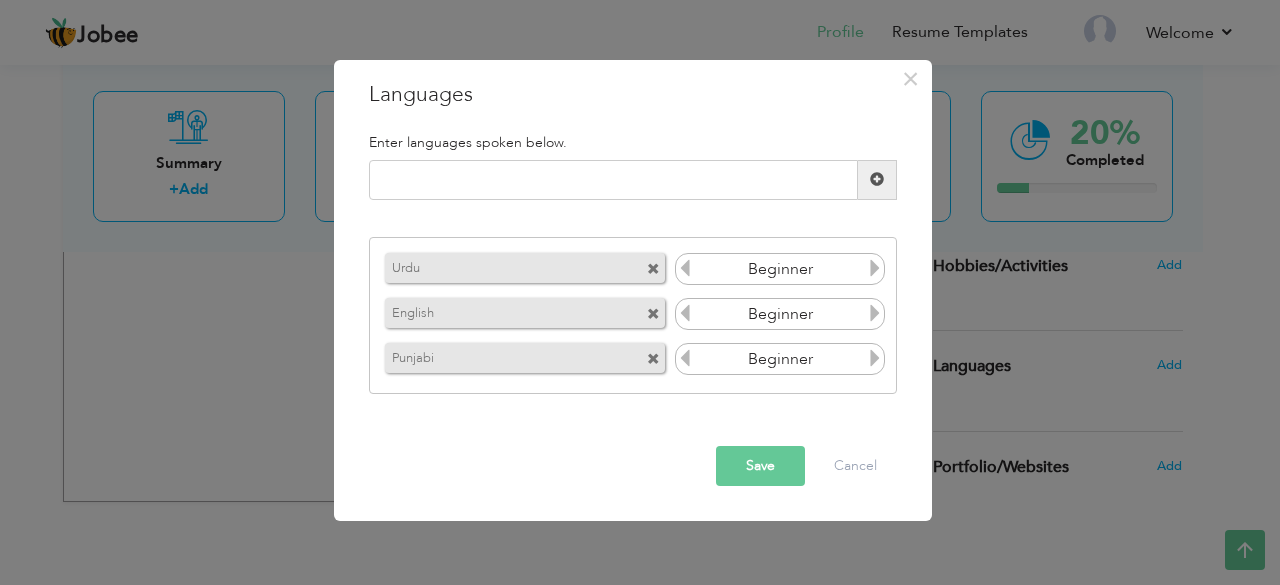 click on "Save" at bounding box center (760, 466) 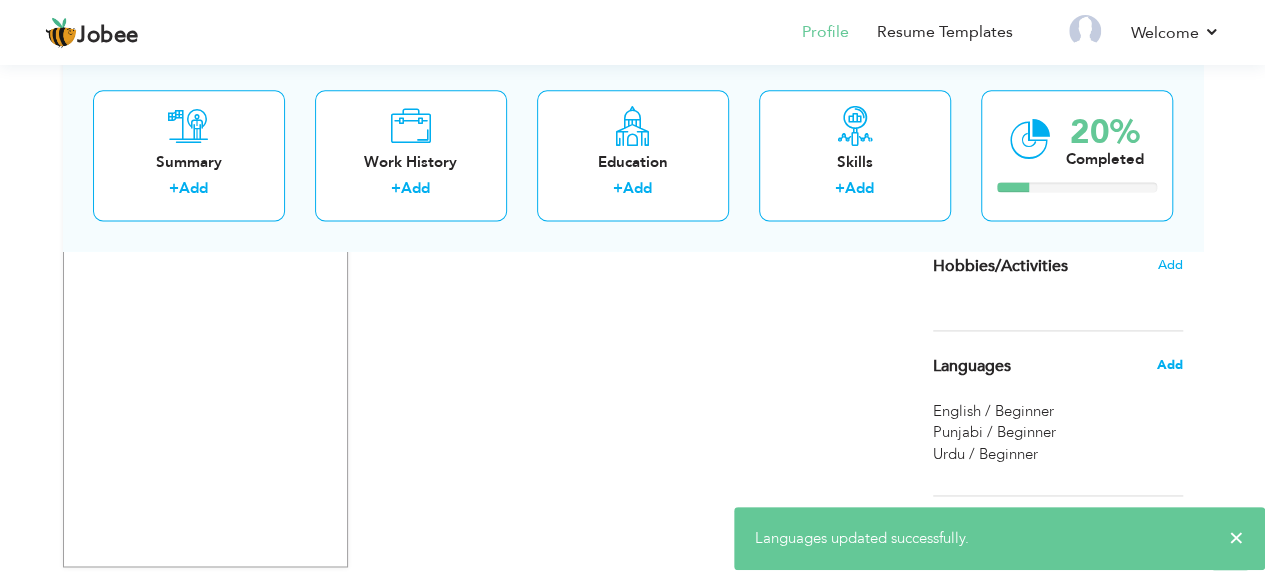 click on "Add" at bounding box center (1169, 365) 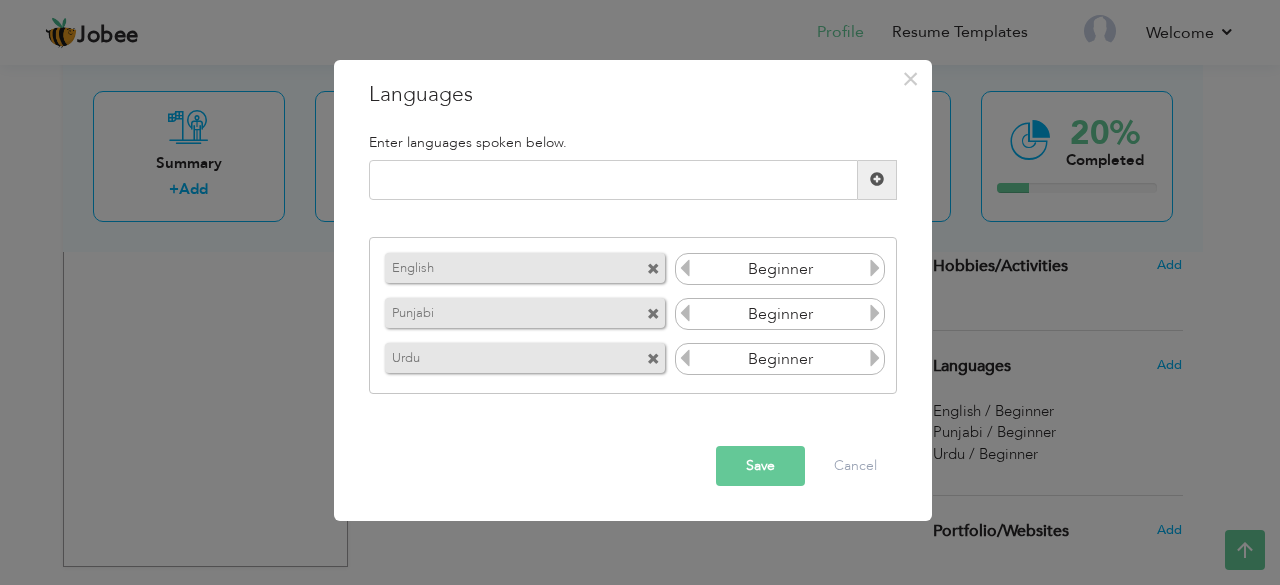 click at bounding box center (875, 268) 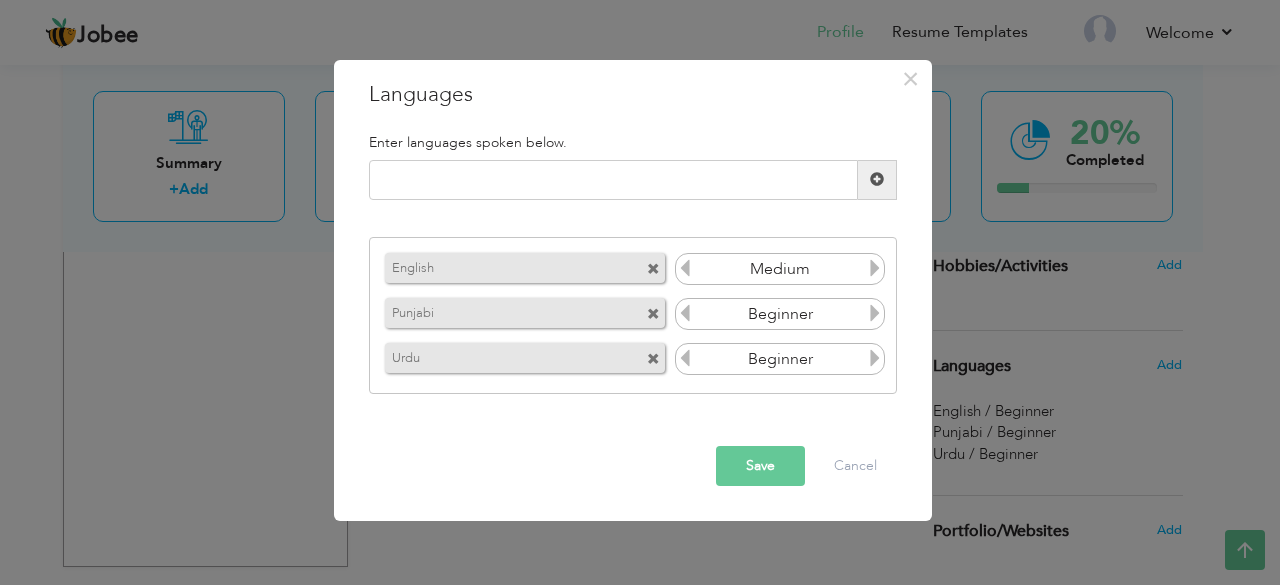 click at bounding box center [875, 268] 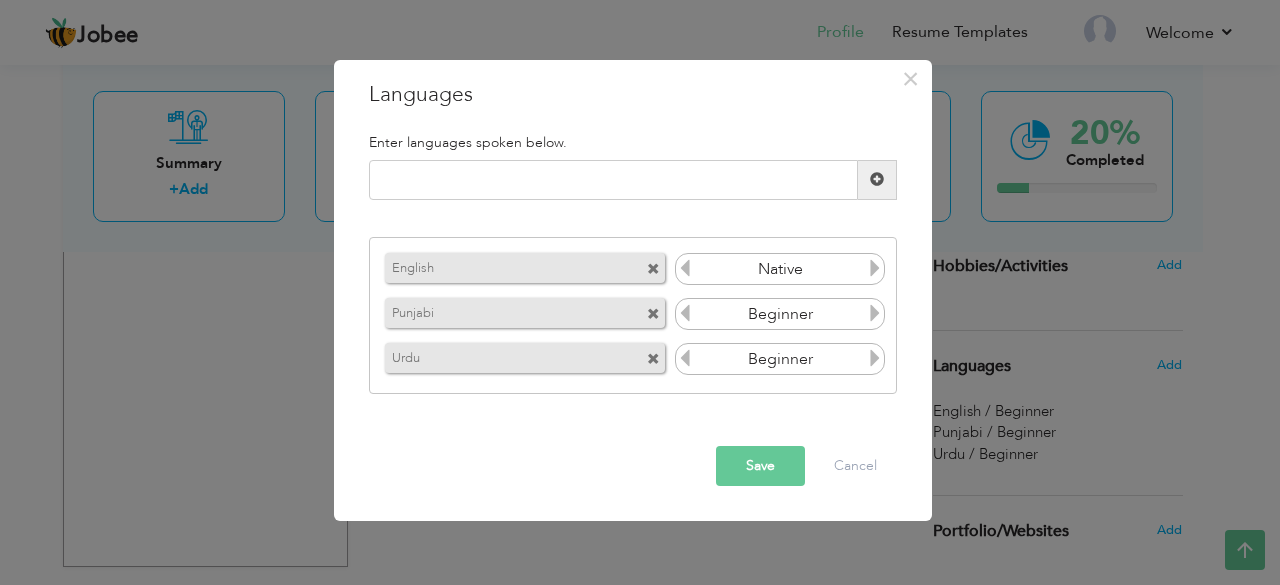 click at bounding box center [685, 268] 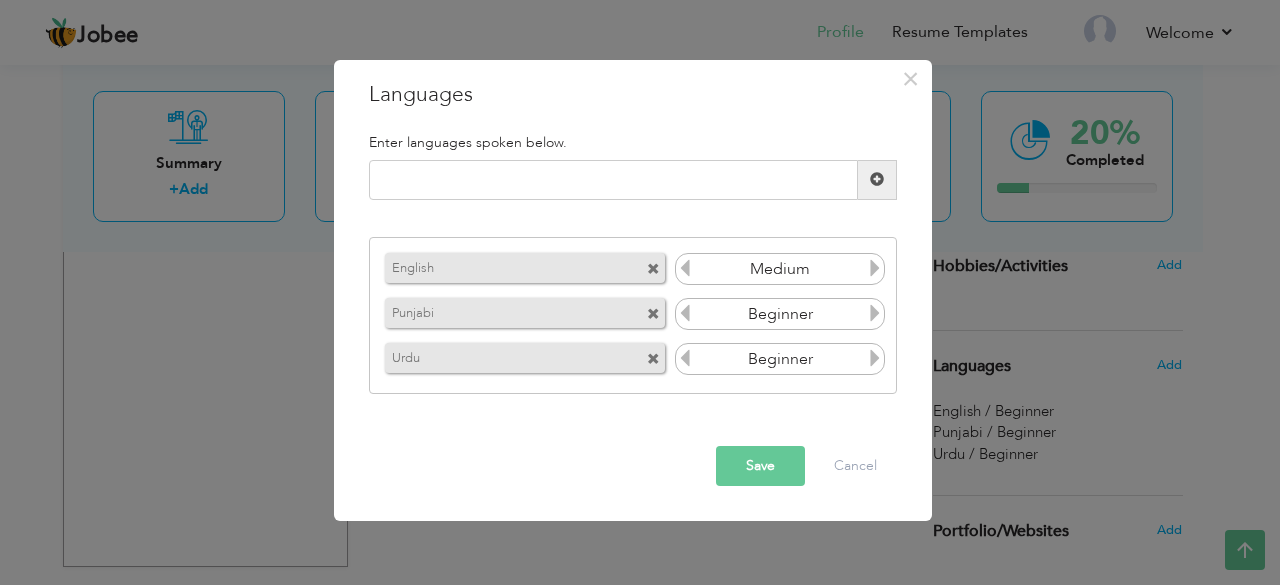 click at bounding box center (875, 313) 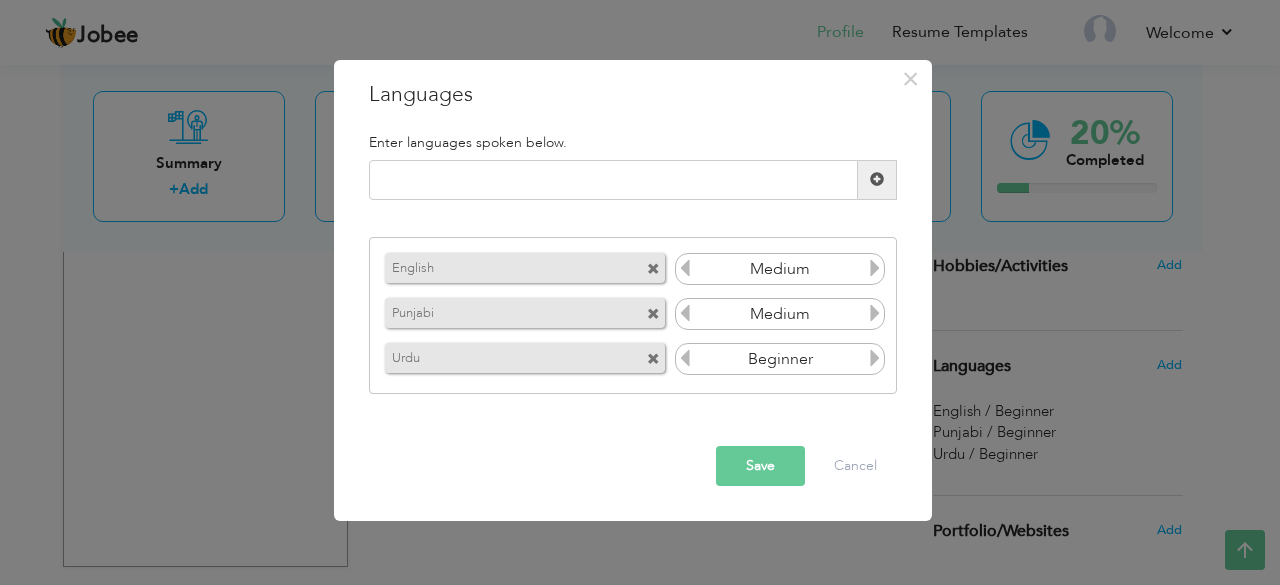 click at bounding box center (875, 313) 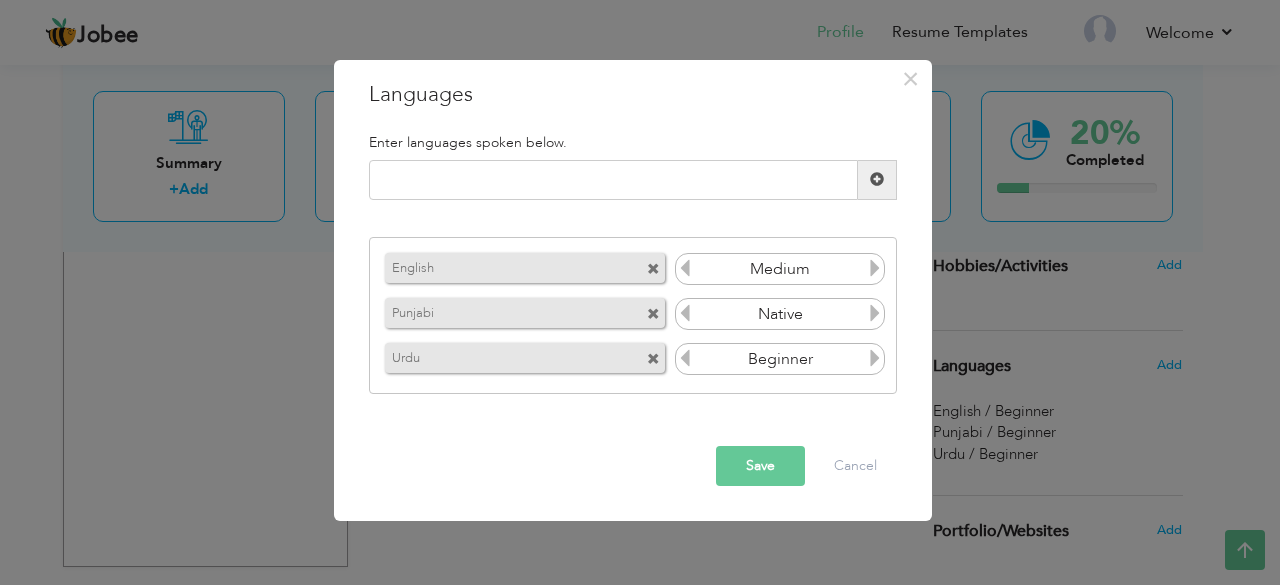 click at bounding box center (875, 358) 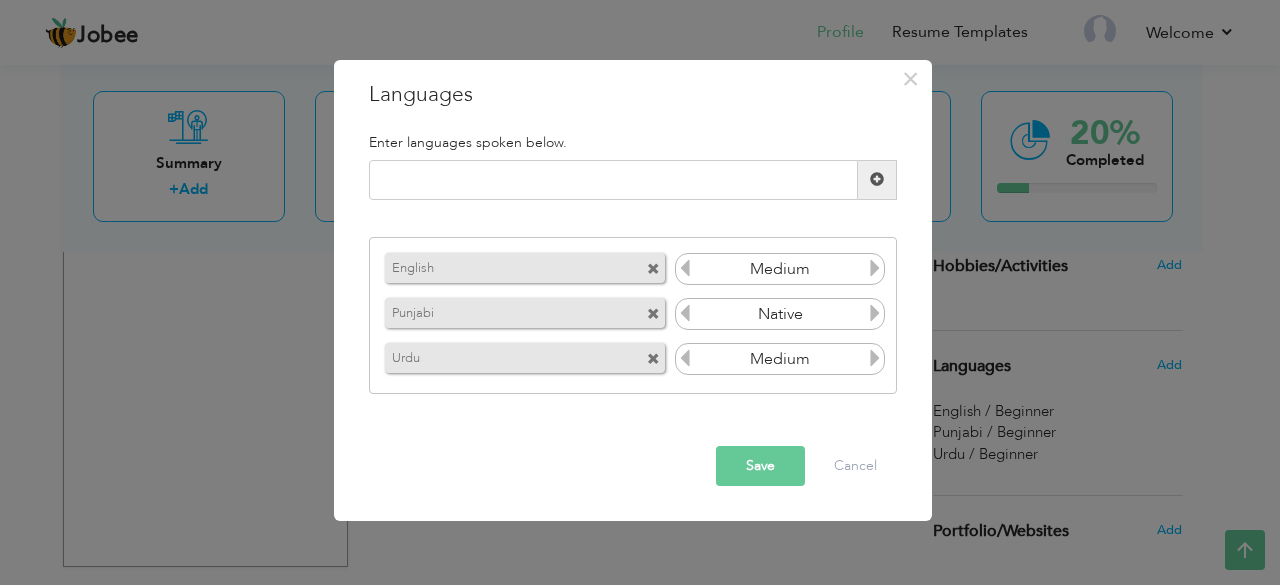 click at bounding box center [875, 358] 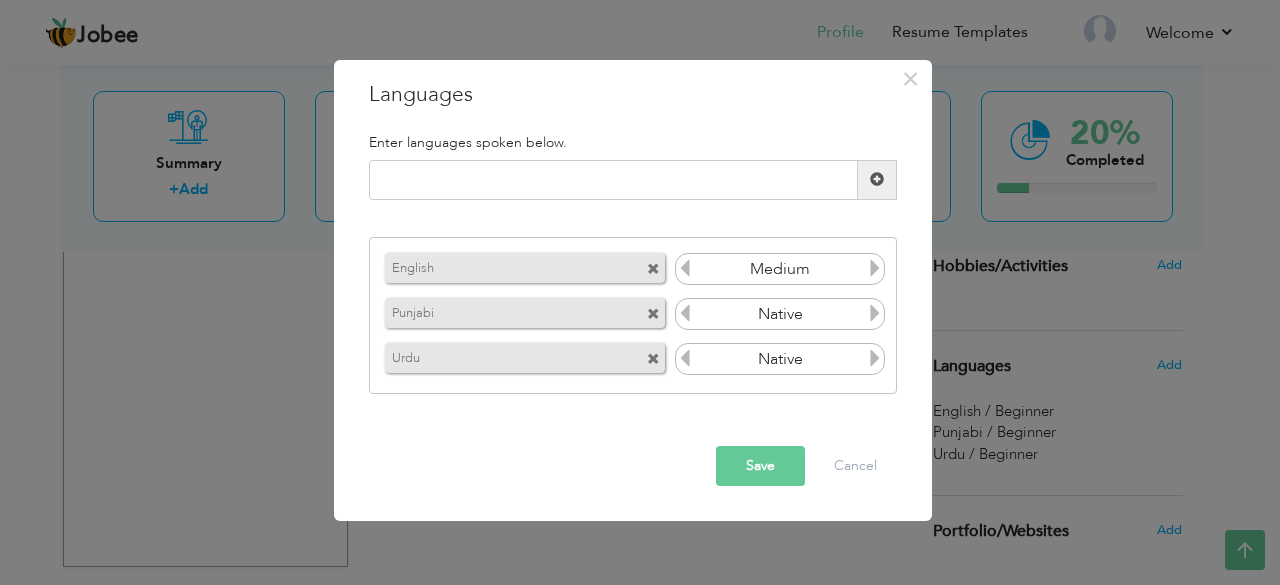 click on "Save" at bounding box center [760, 466] 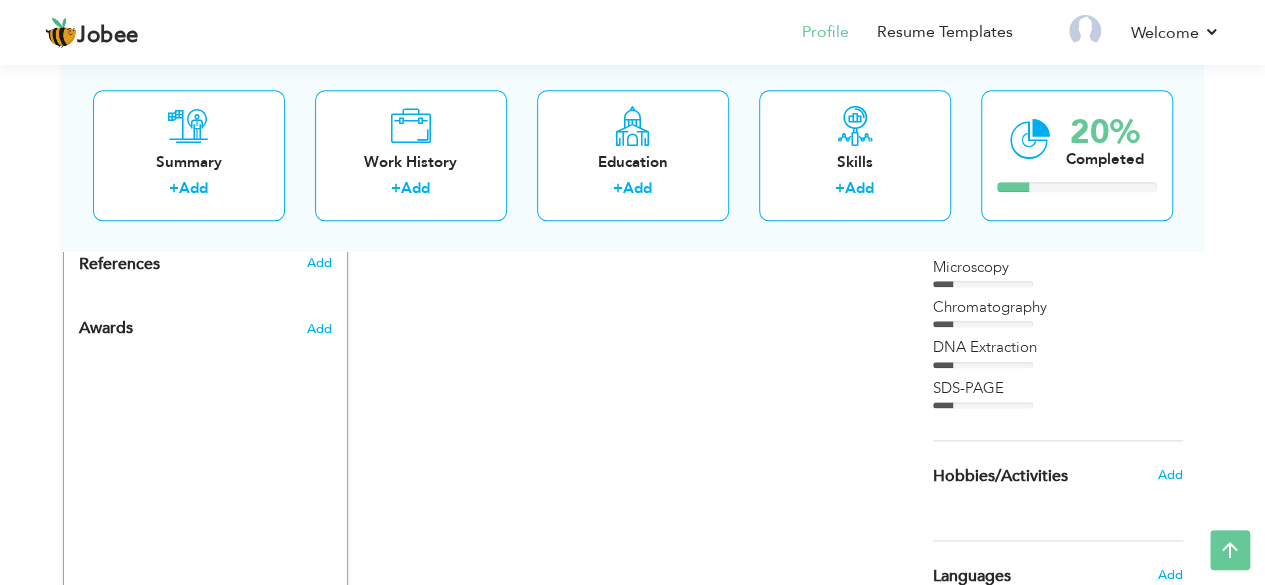 scroll, scrollTop: 1040, scrollLeft: 0, axis: vertical 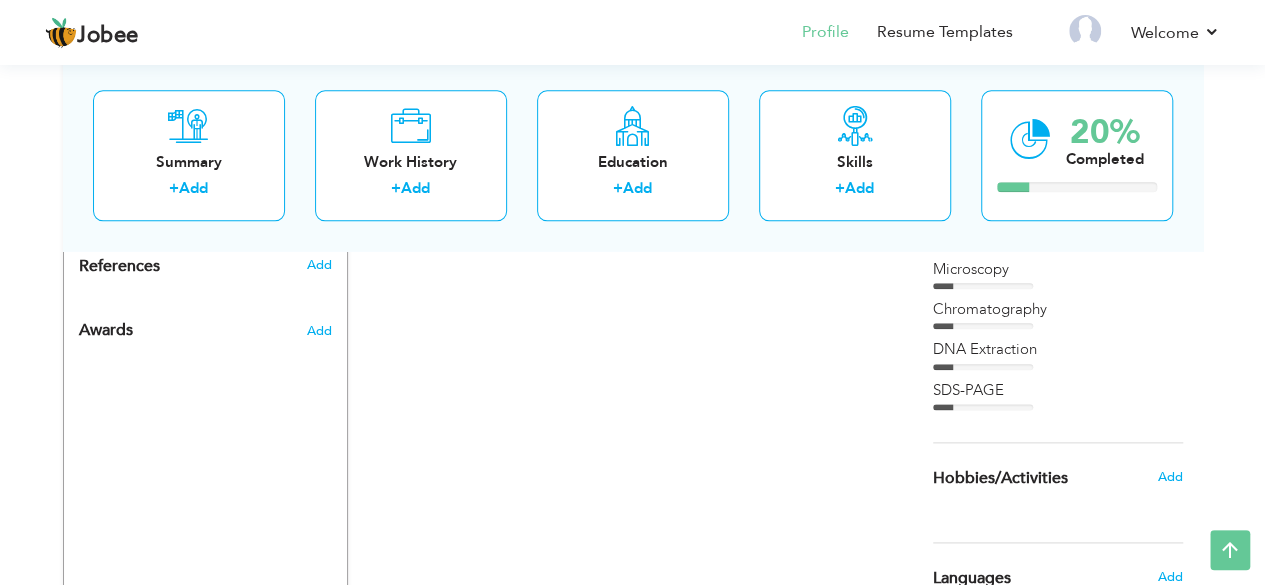click on "Chromatography" at bounding box center [1058, 309] 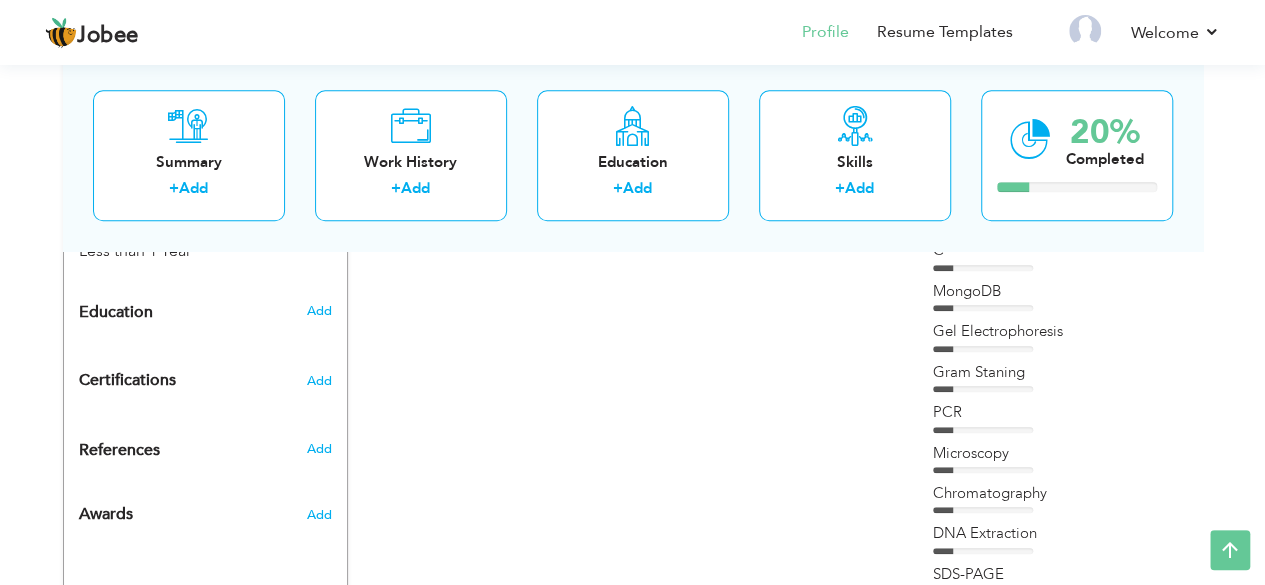 scroll, scrollTop: 810, scrollLeft: 0, axis: vertical 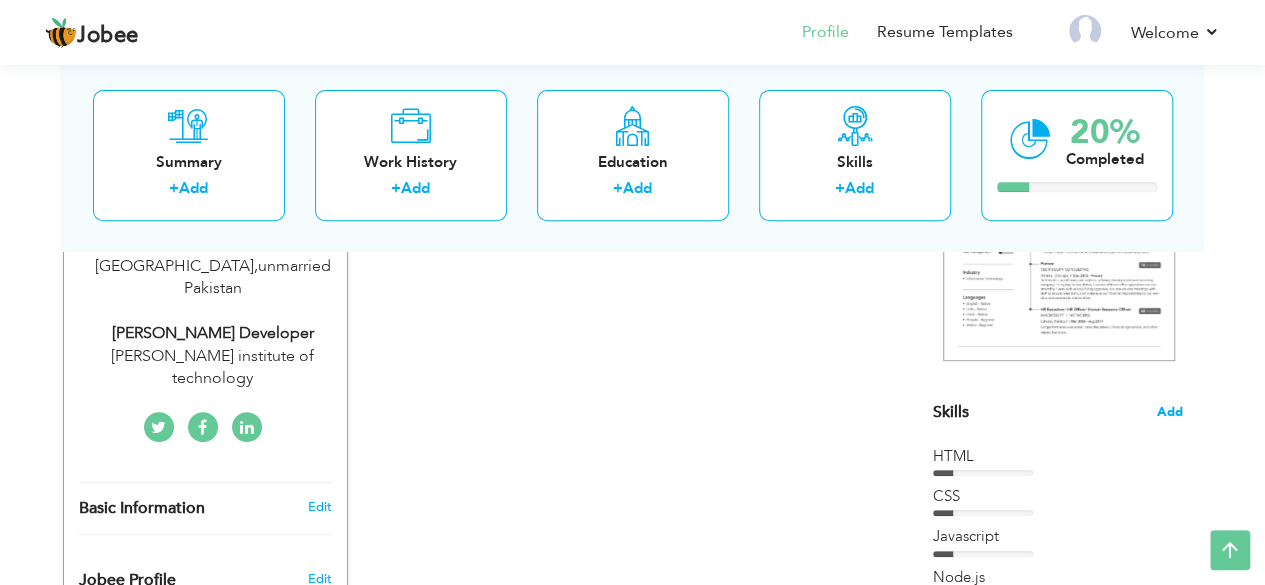 click on "Add" at bounding box center (1170, 412) 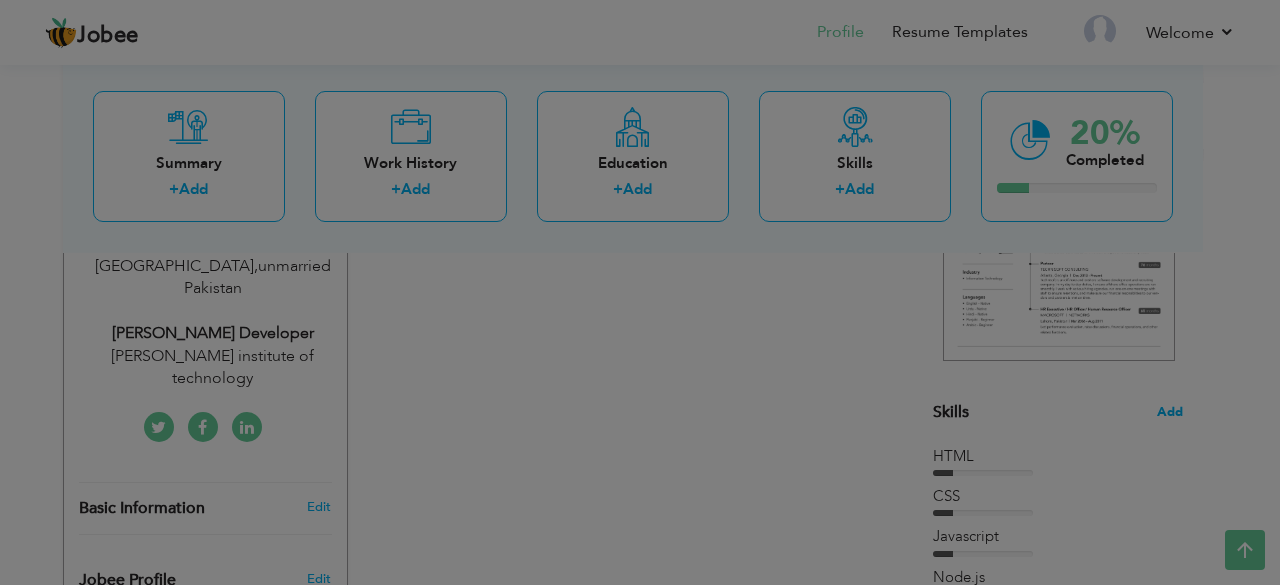 scroll, scrollTop: 0, scrollLeft: 0, axis: both 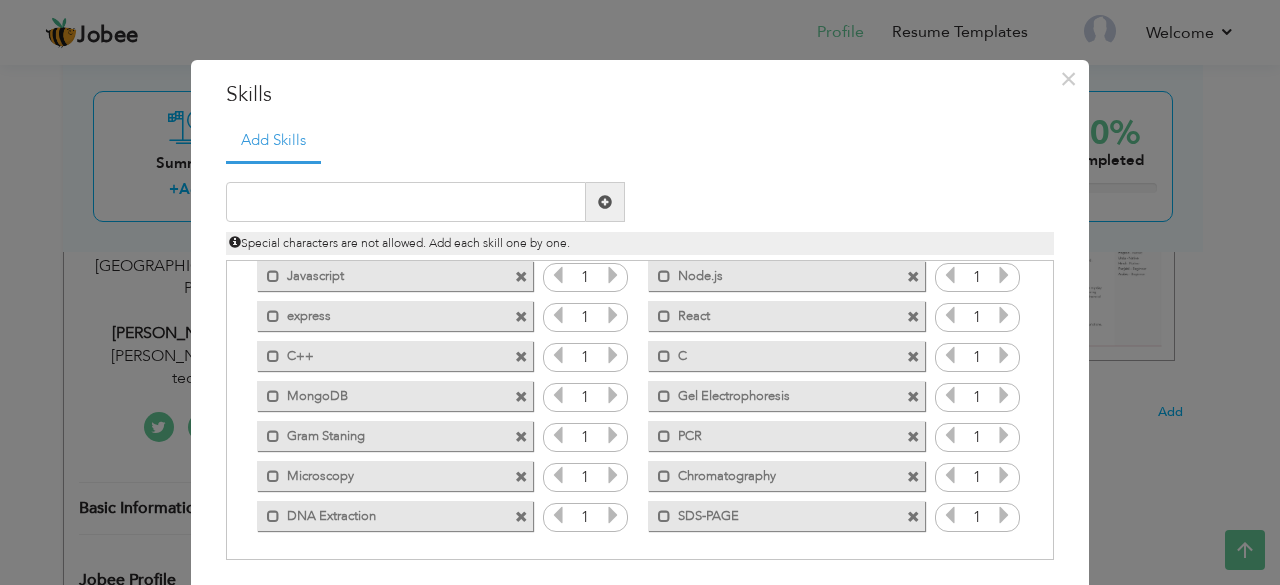 click at bounding box center (1004, 515) 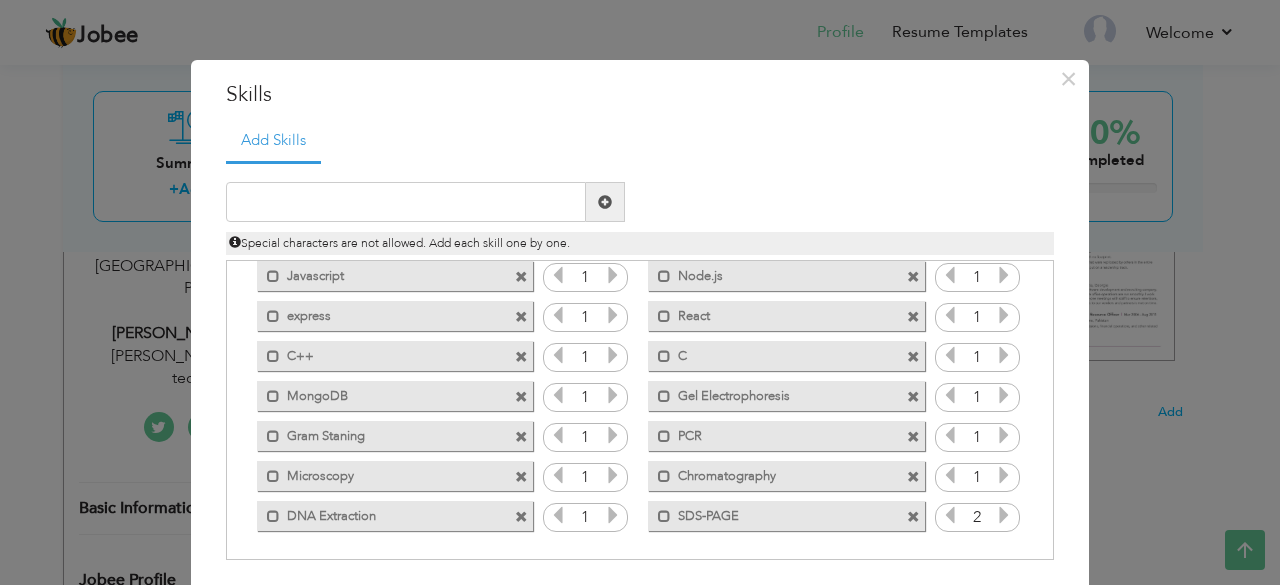click at bounding box center (1004, 475) 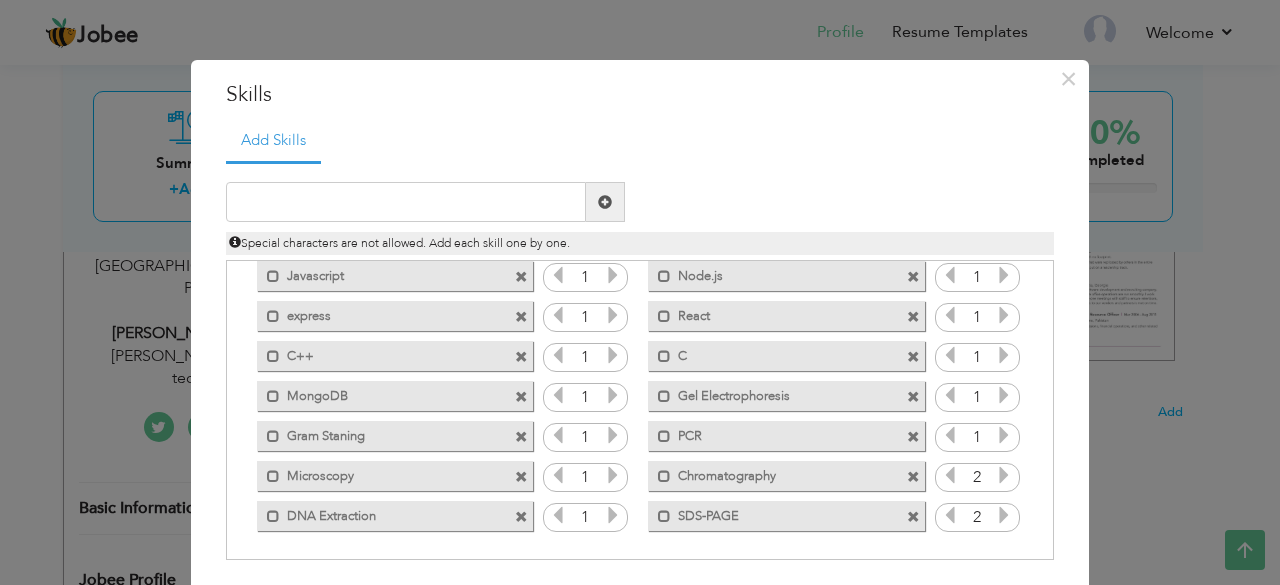 click at bounding box center [1004, 475] 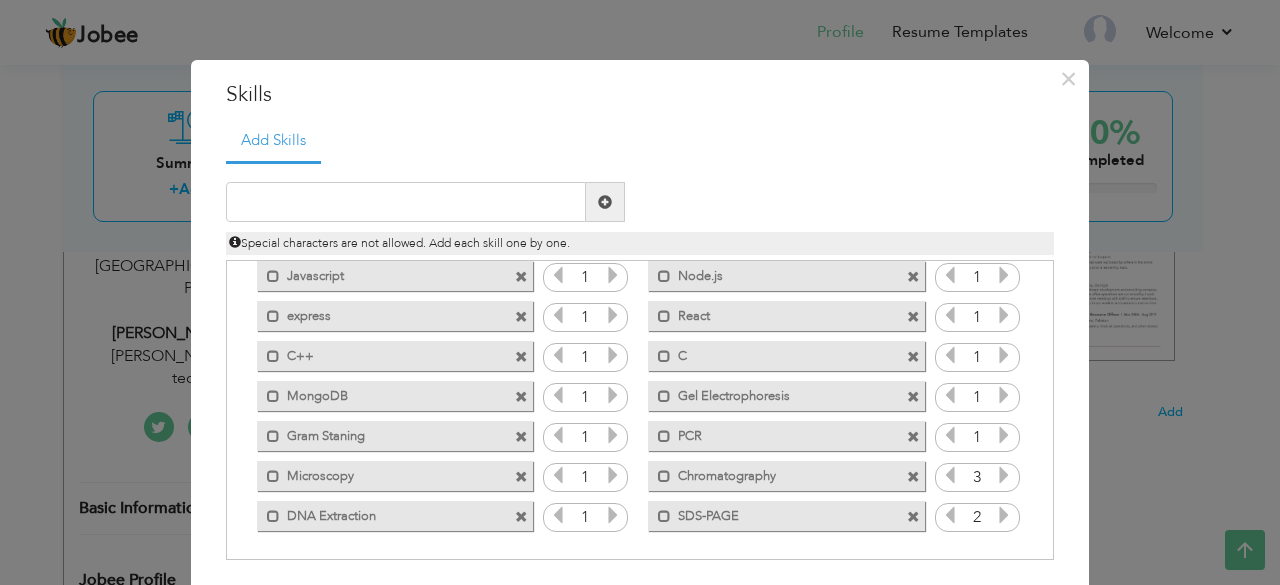 click at bounding box center (1004, 435) 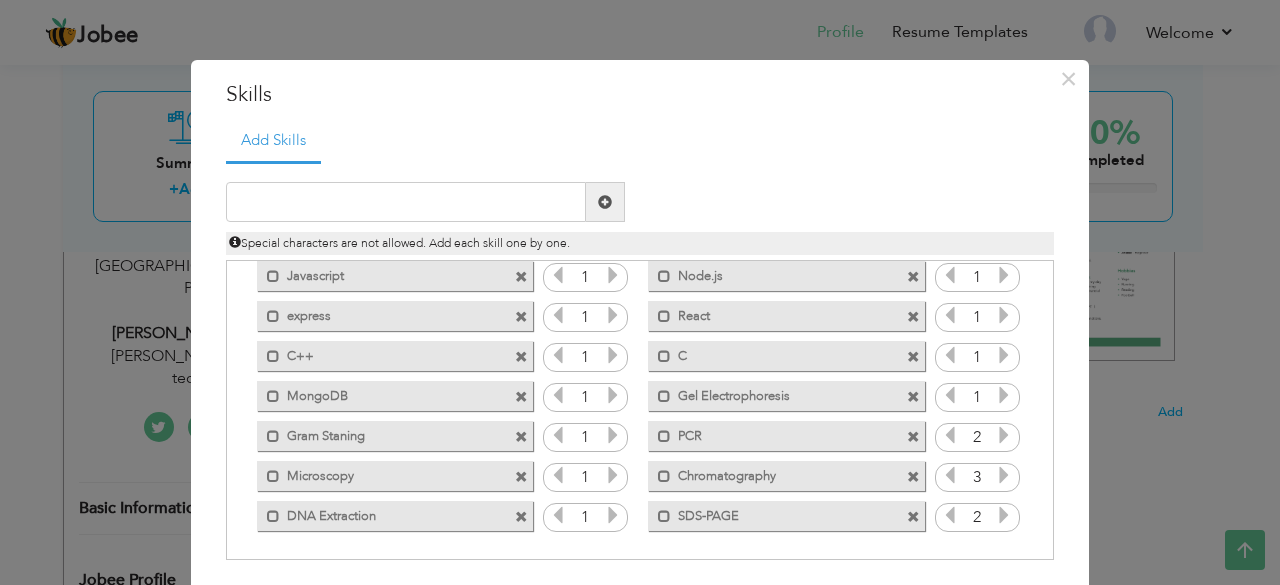 click at bounding box center (1004, 435) 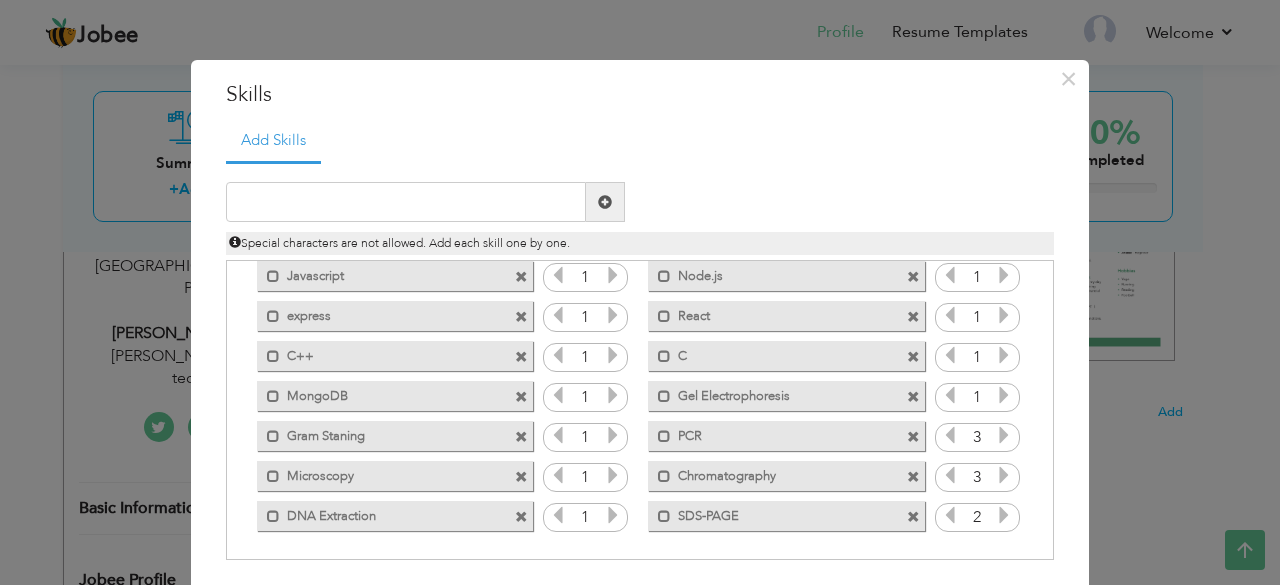 click at bounding box center [1004, 395] 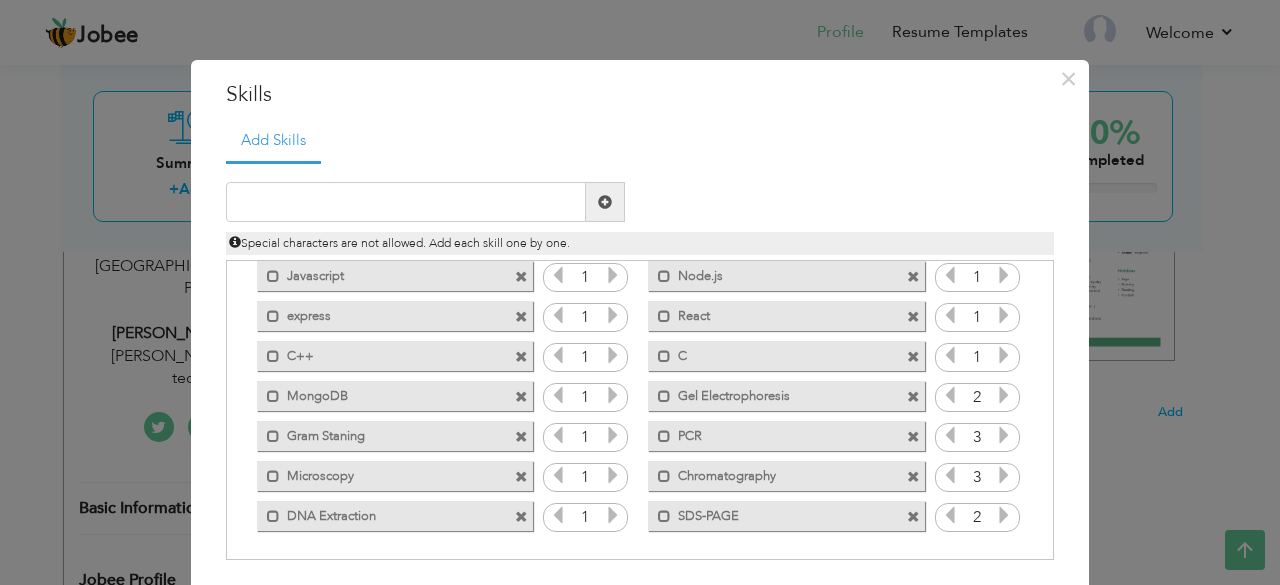 click at bounding box center (1004, 395) 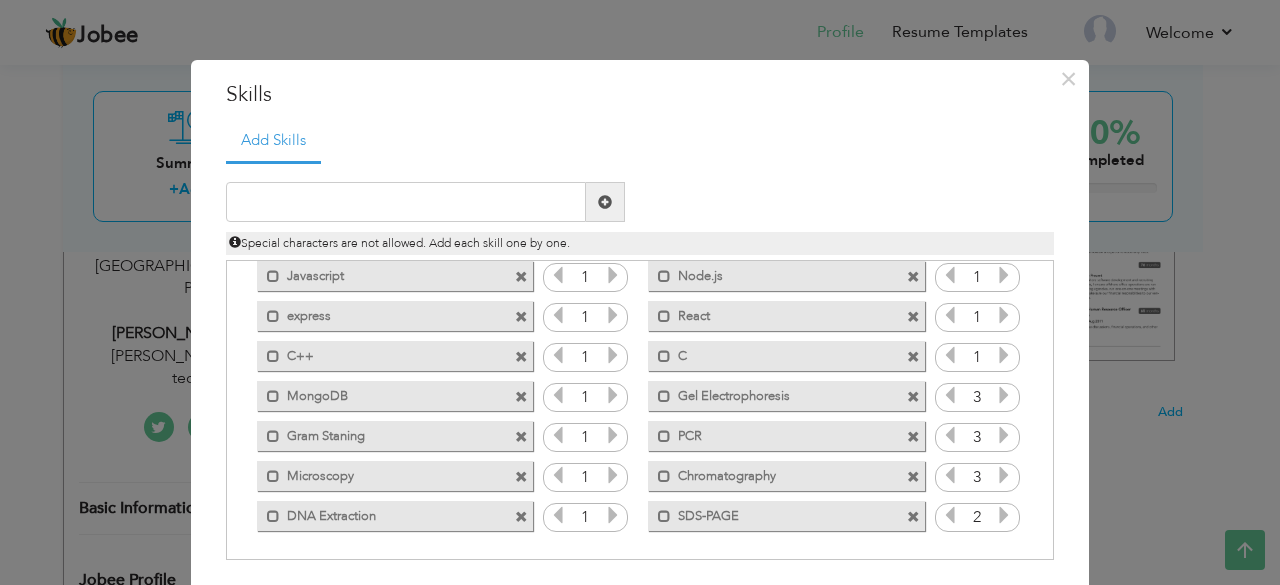 click at bounding box center (613, 515) 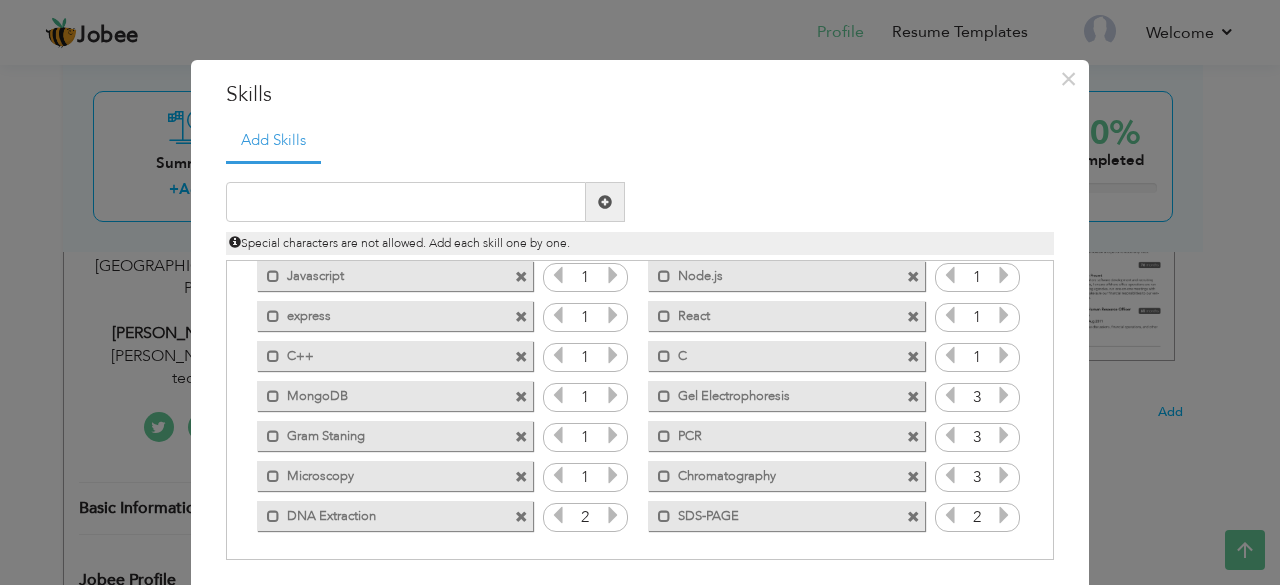 click at bounding box center (613, 515) 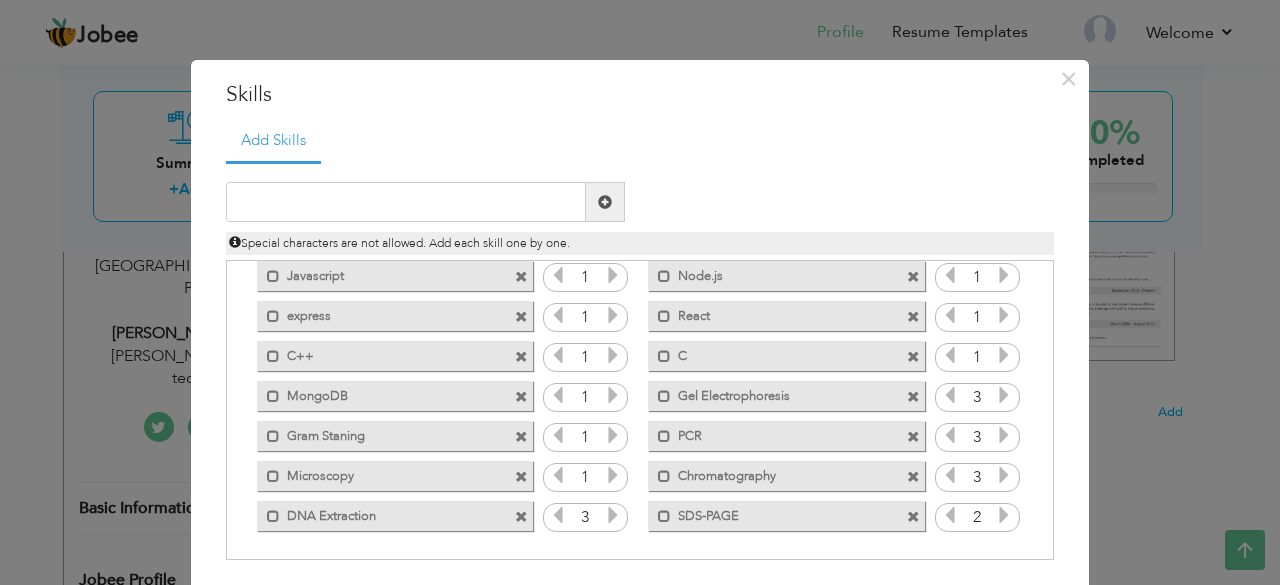 scroll, scrollTop: 79, scrollLeft: 0, axis: vertical 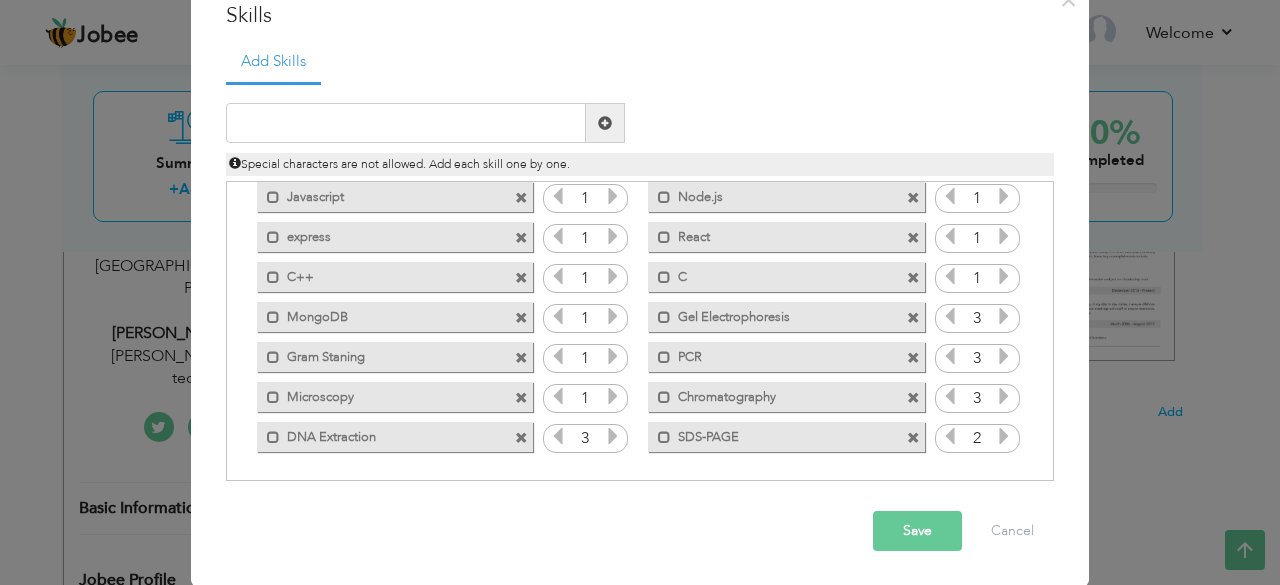 click on "Save" at bounding box center [917, 531] 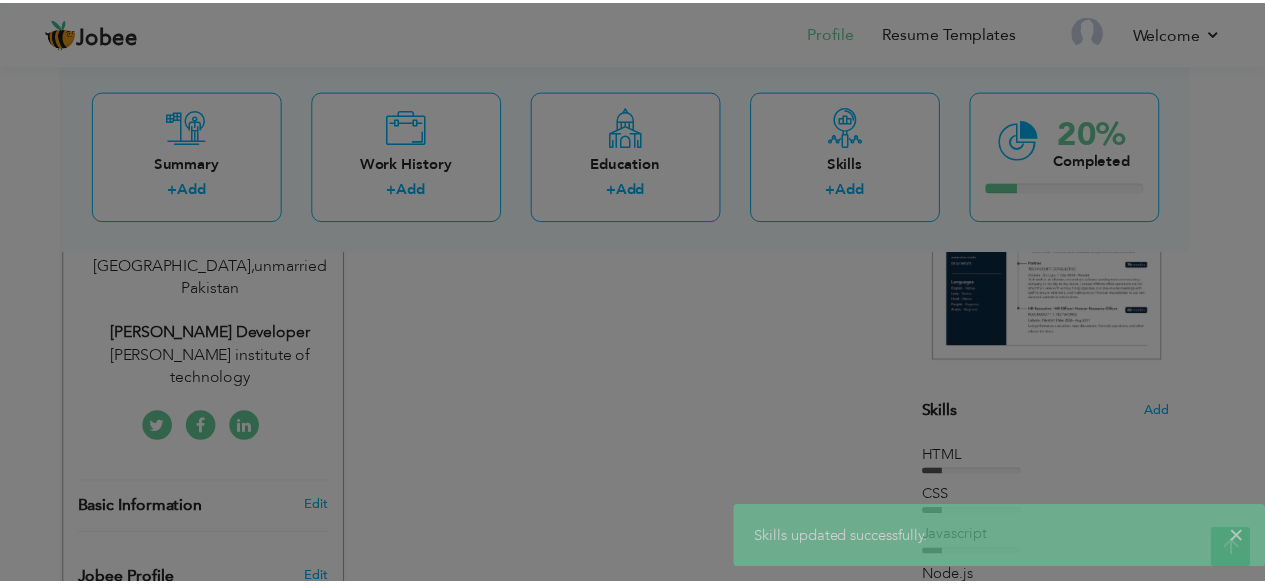scroll, scrollTop: 0, scrollLeft: 0, axis: both 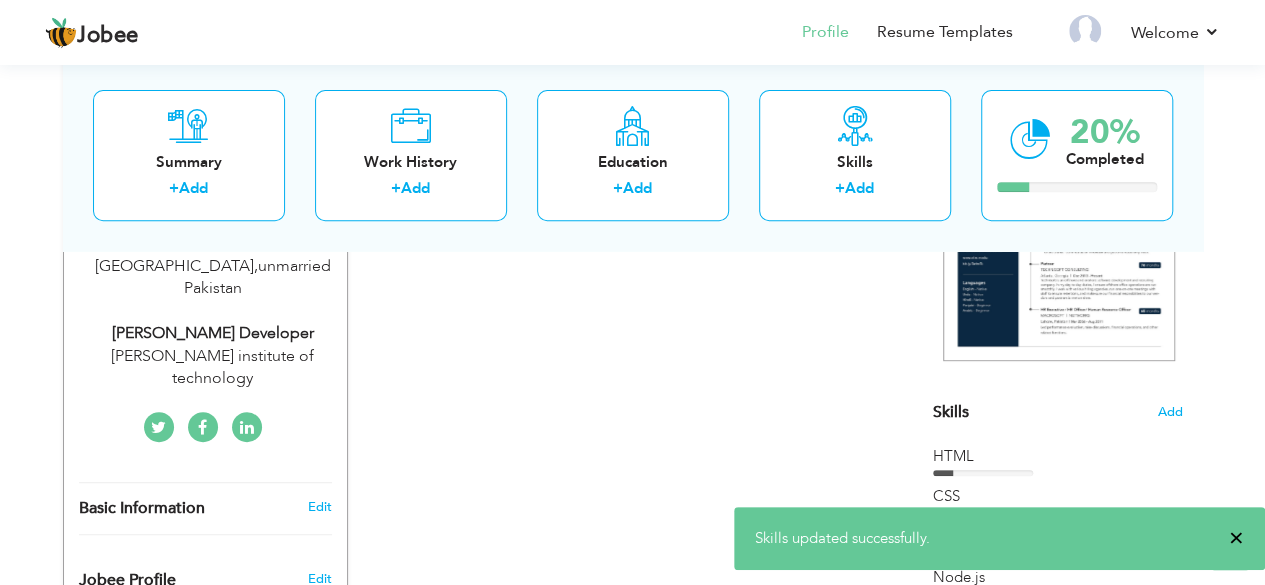 click on "×" at bounding box center [1236, 538] 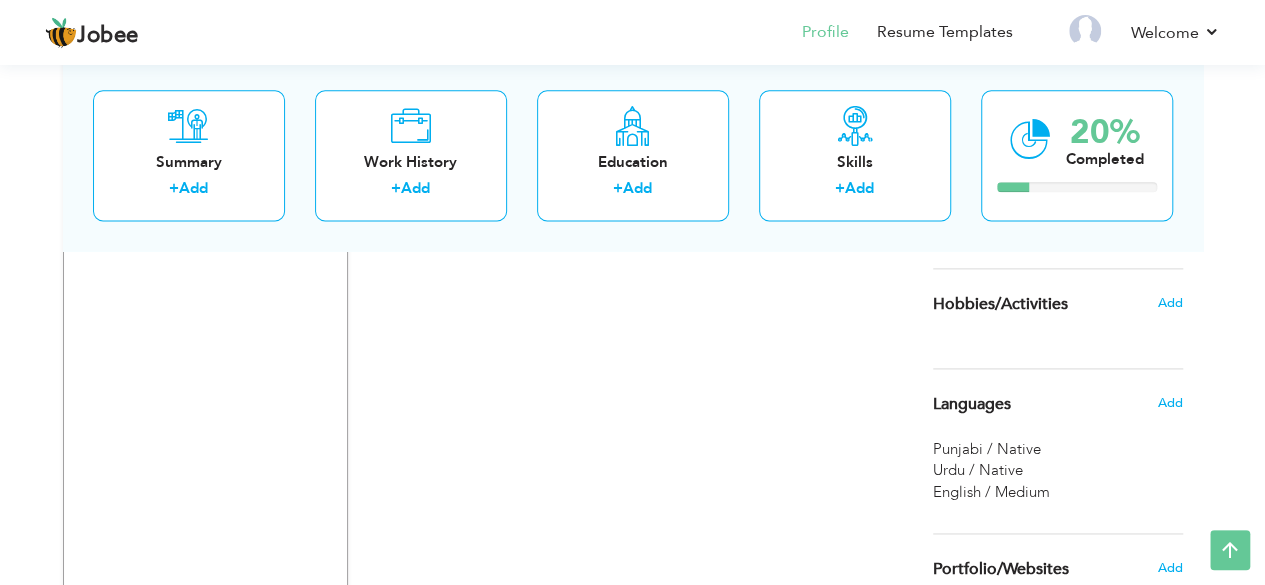 scroll, scrollTop: 1218, scrollLeft: 0, axis: vertical 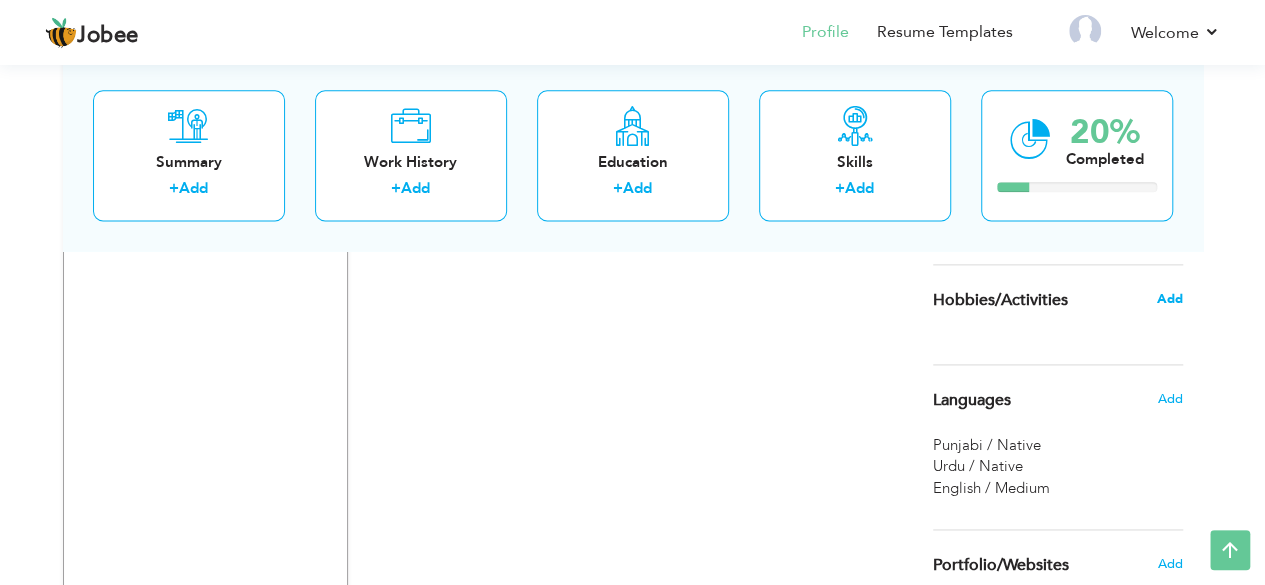 click on "Add" at bounding box center (1169, 299) 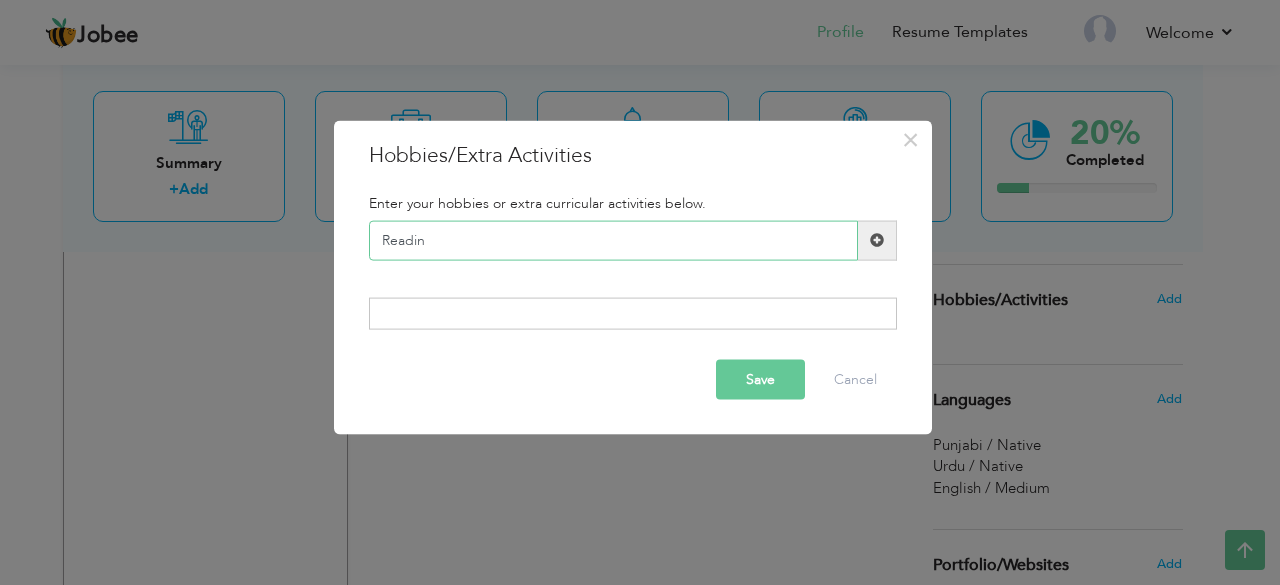 type on "Reading" 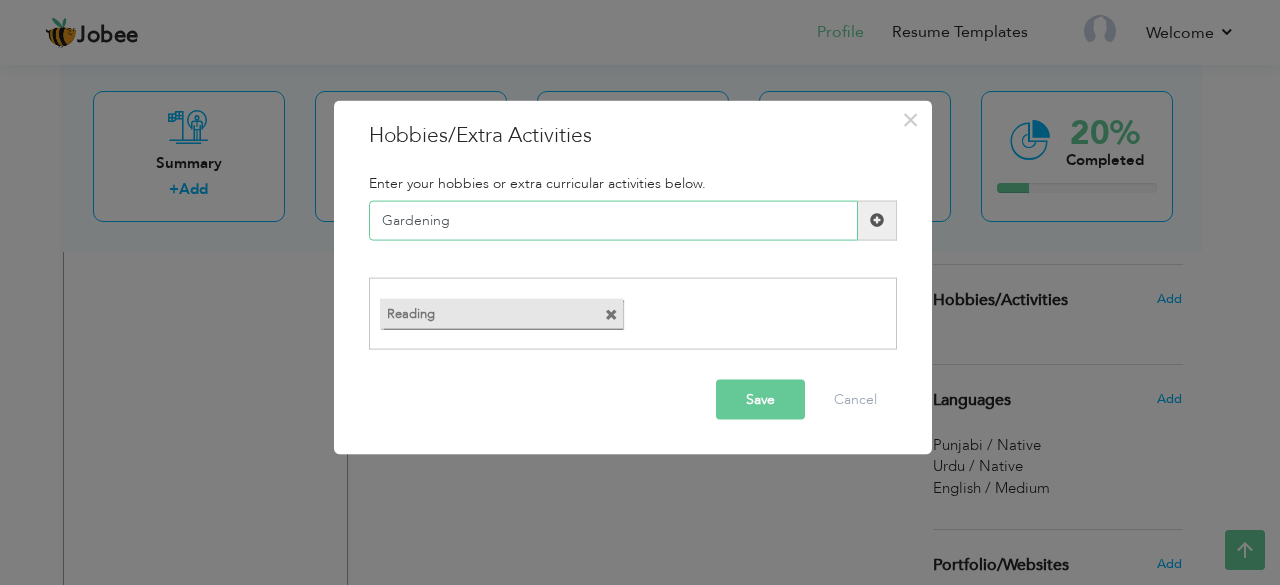 type on "Gardening" 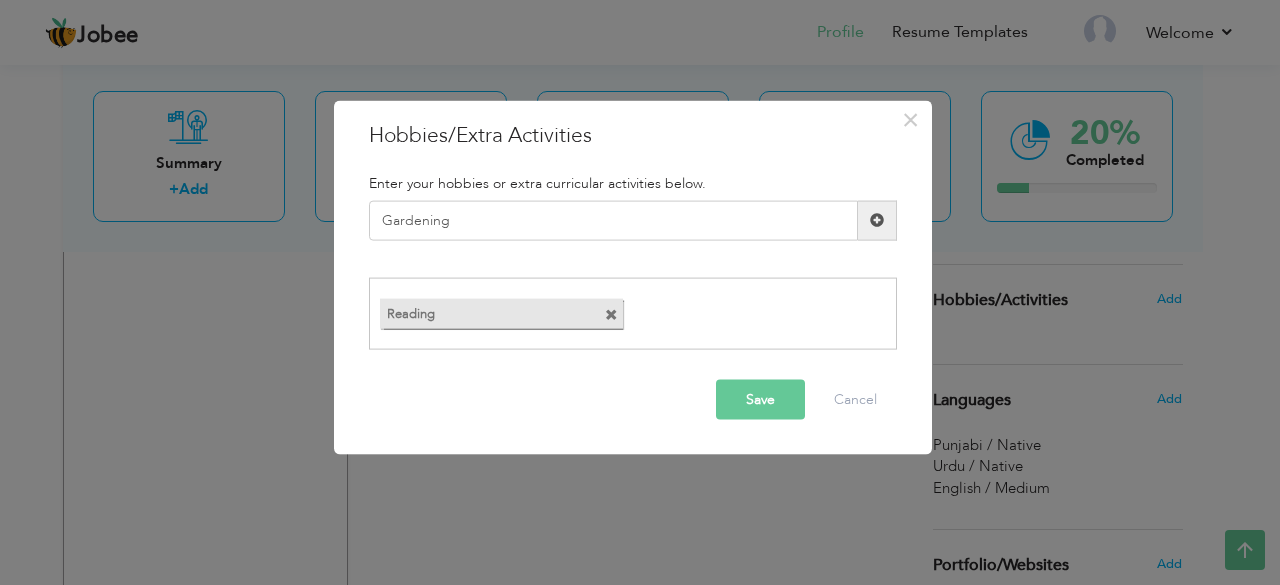 click on "Save" at bounding box center (760, 400) 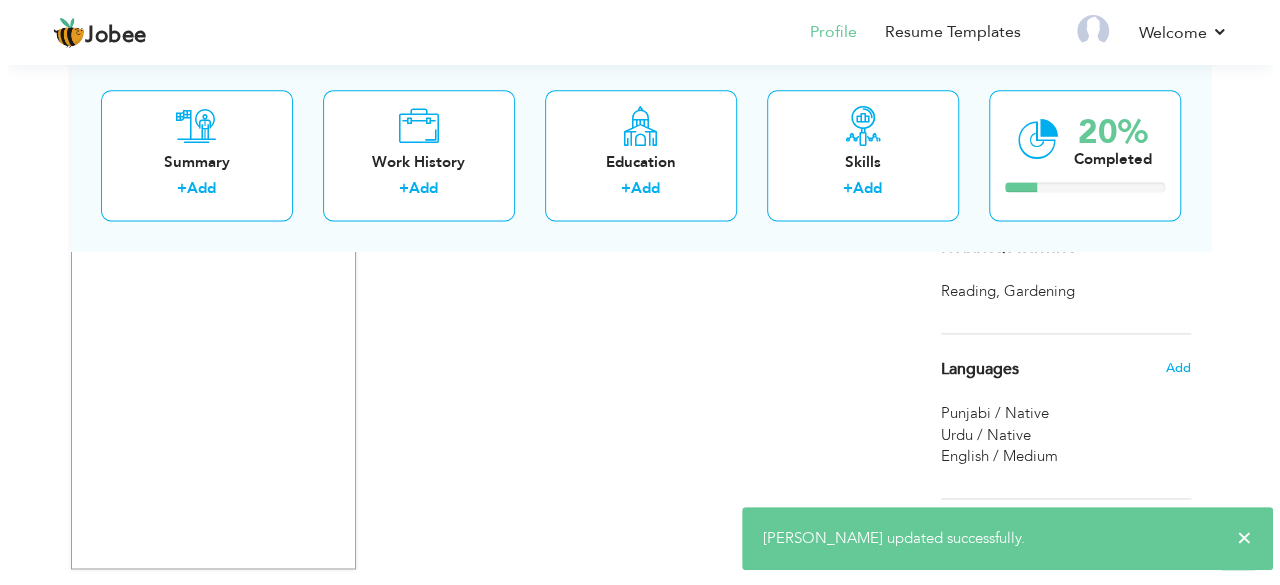 scroll, scrollTop: 1338, scrollLeft: 0, axis: vertical 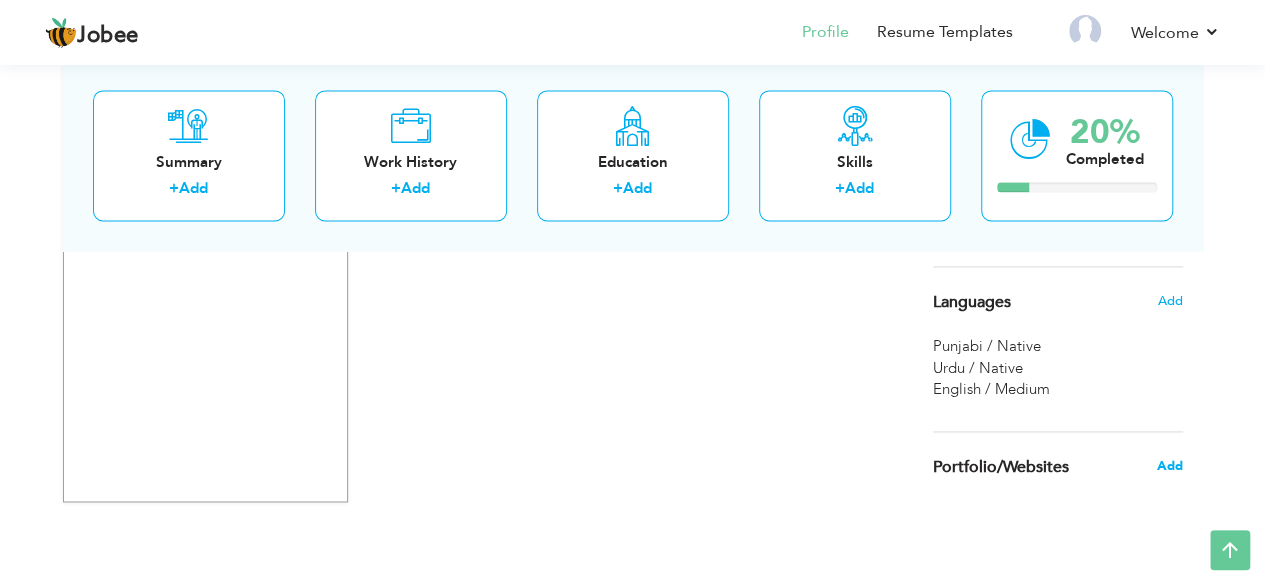 click on "Add" at bounding box center [1169, 466] 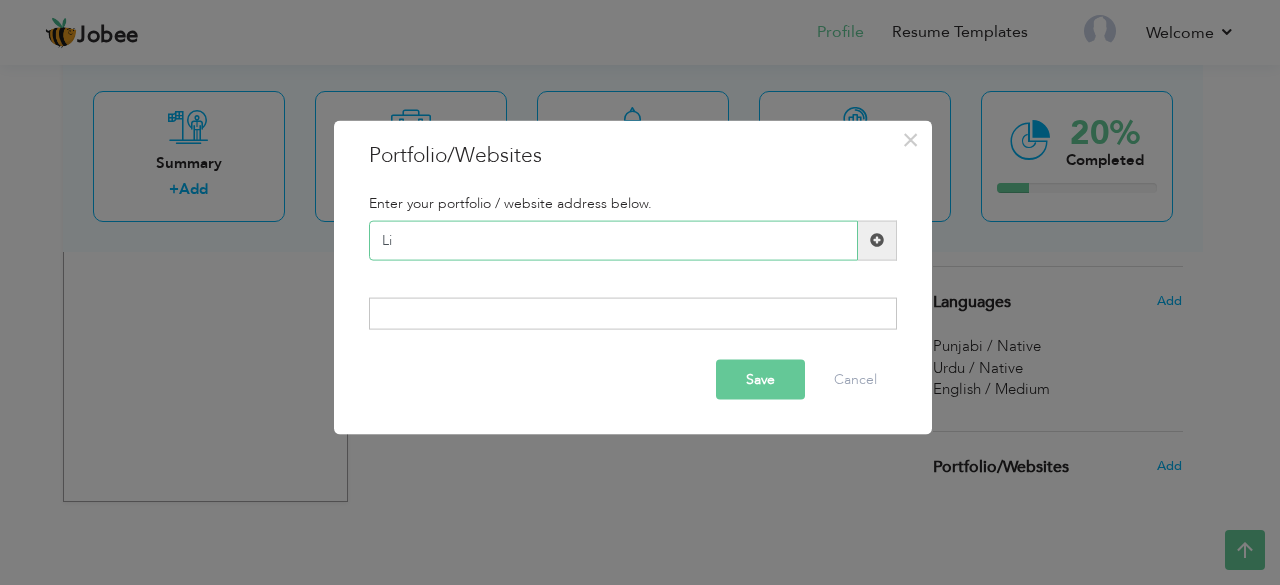 type on "L" 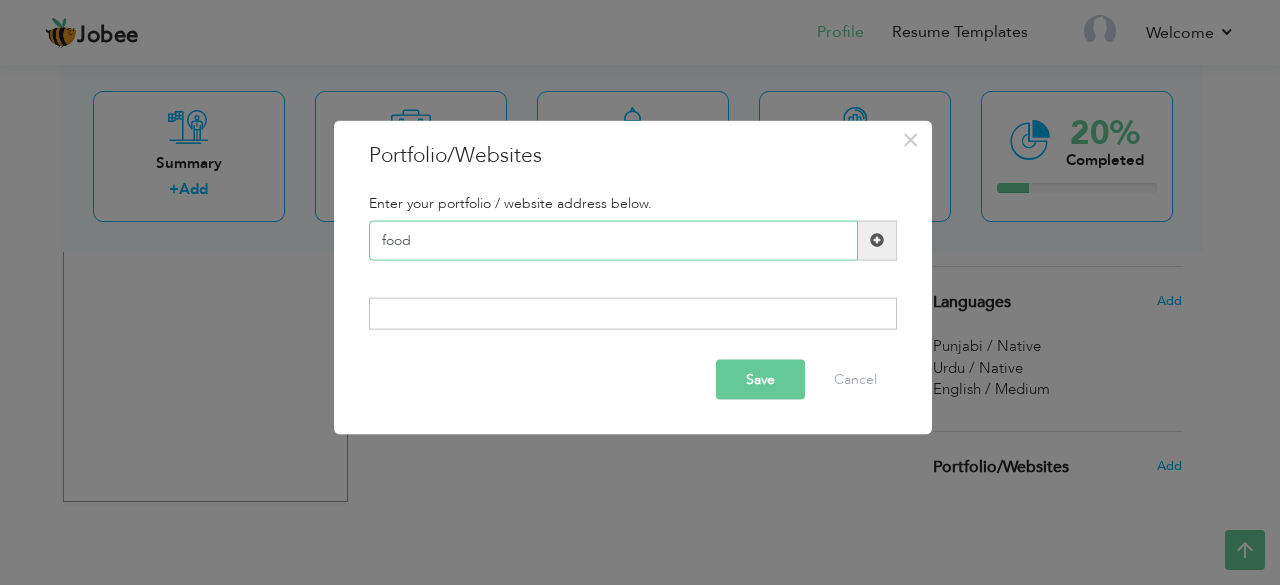 type on "food-project" 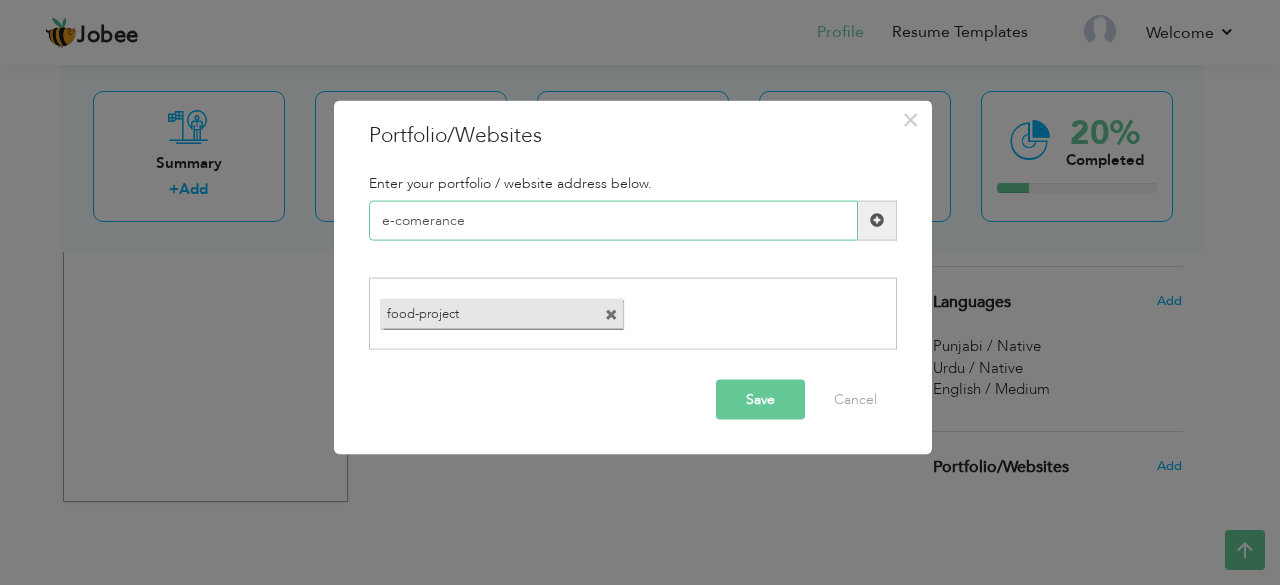 click on "e-comerance" at bounding box center (613, 220) 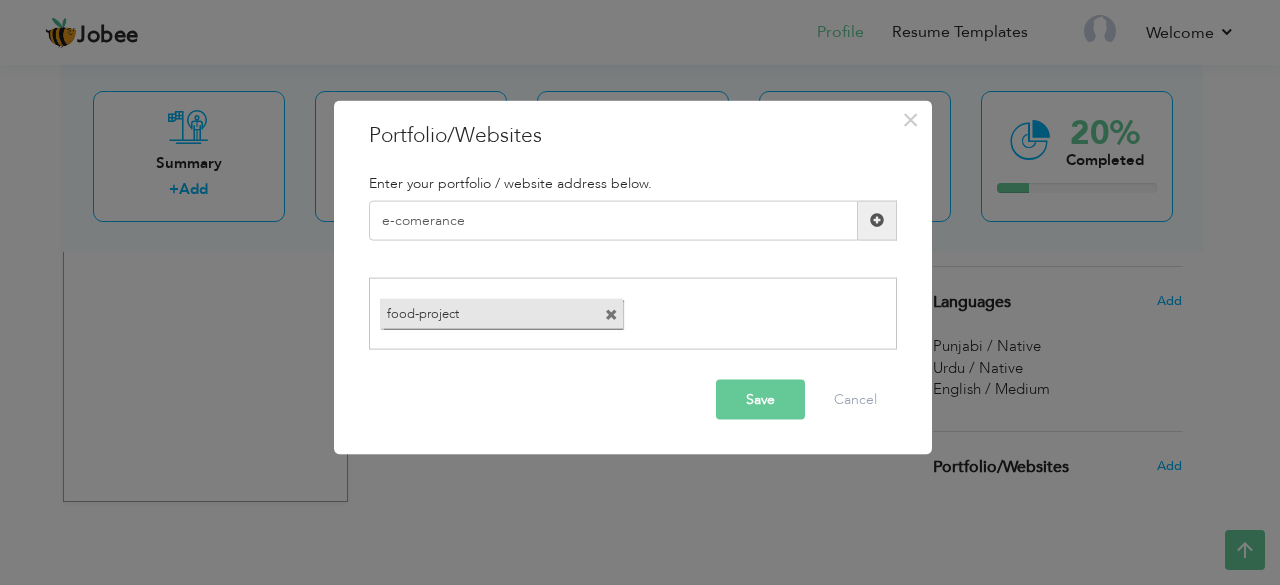 drag, startPoint x: 447, startPoint y: 220, endPoint x: 416, endPoint y: 267, distance: 56.302753 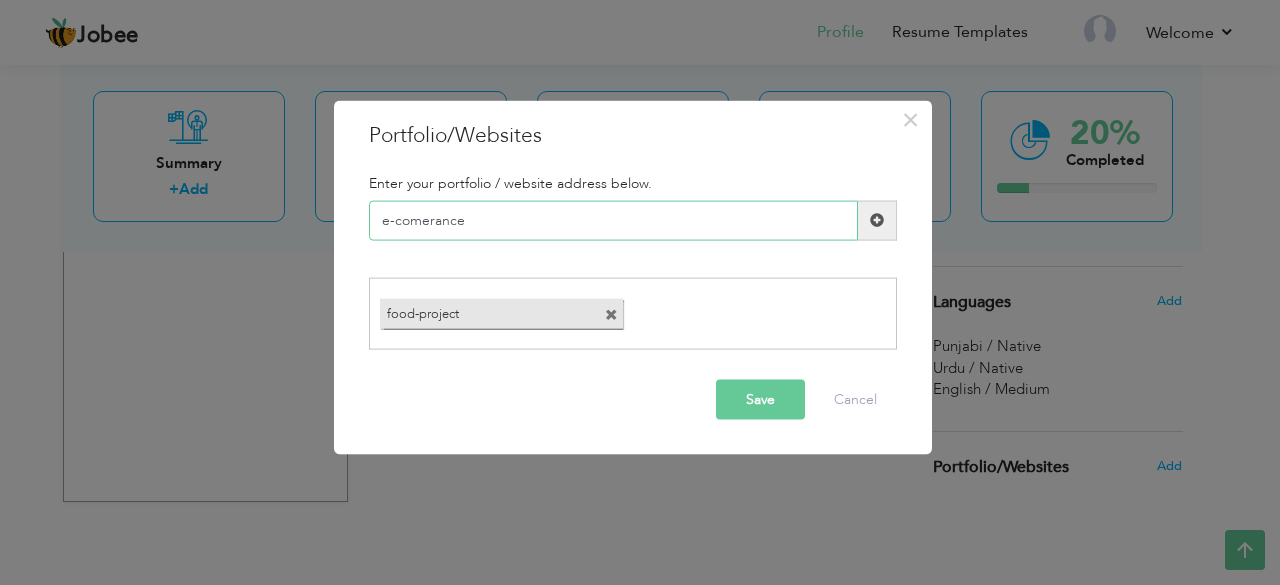click on "e-comerance" at bounding box center [613, 220] 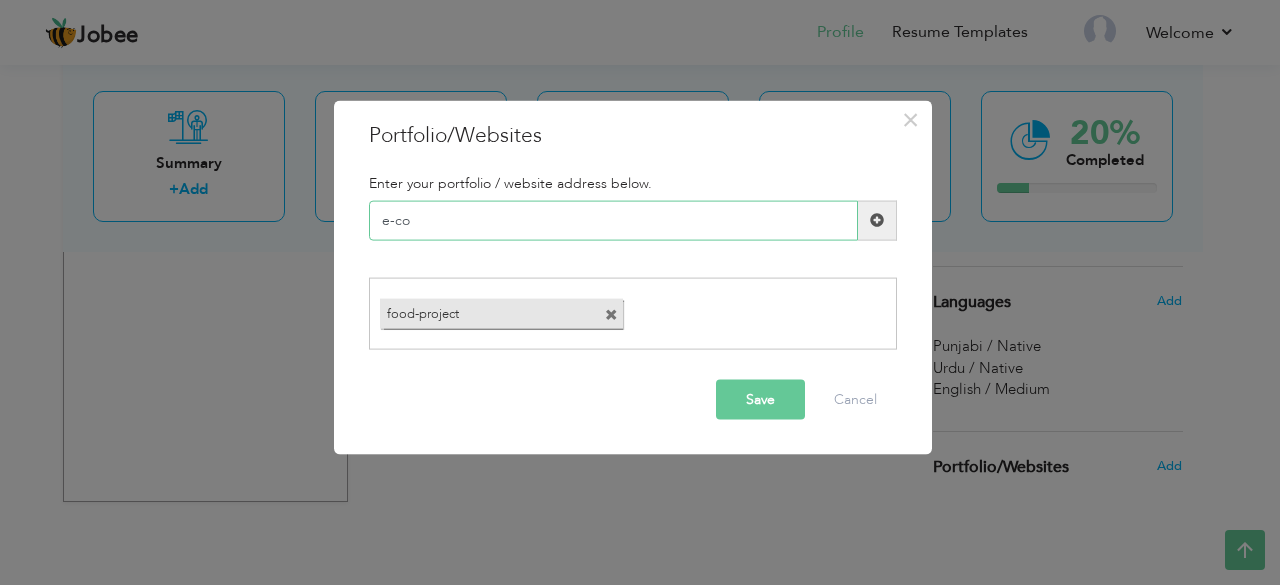 paste on "E-commerce Store- Full-stack application using React, Node.js, Express, MongoDB" 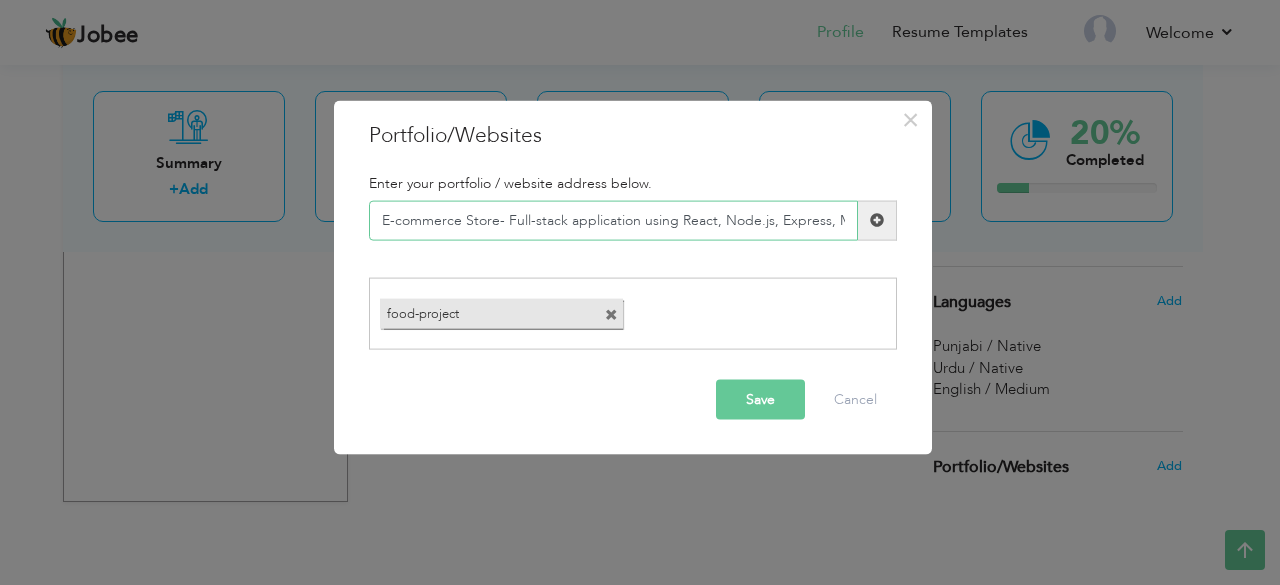 scroll, scrollTop: 0, scrollLeft: 52, axis: horizontal 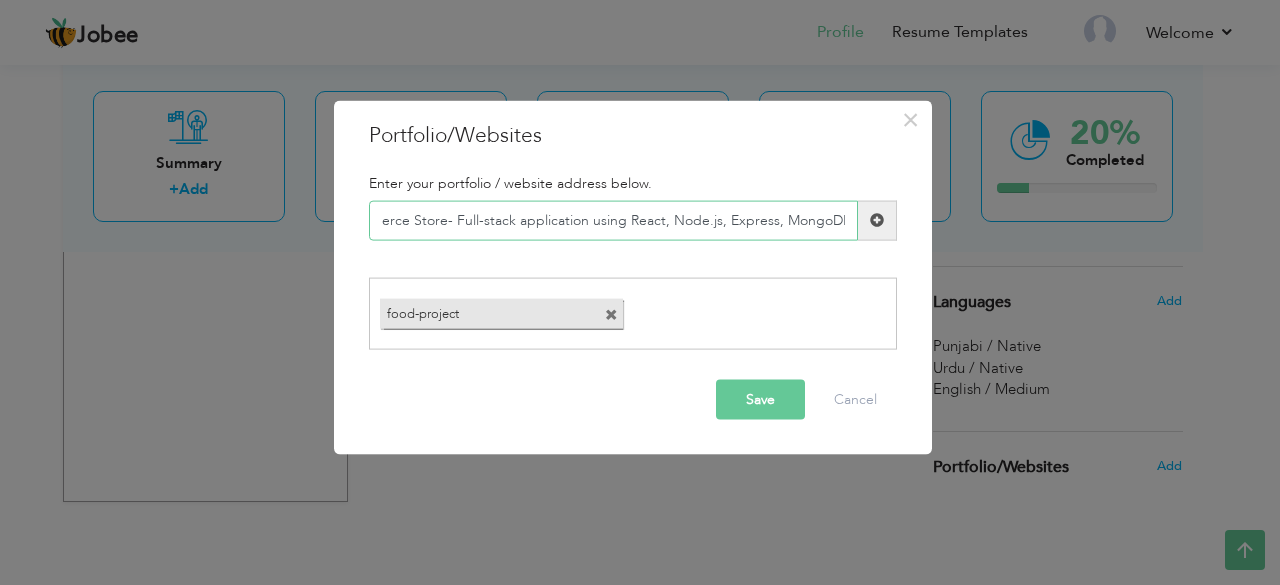 type on "E-commerce Store- Full-stack application using React, Node.js, Express, MongoDB" 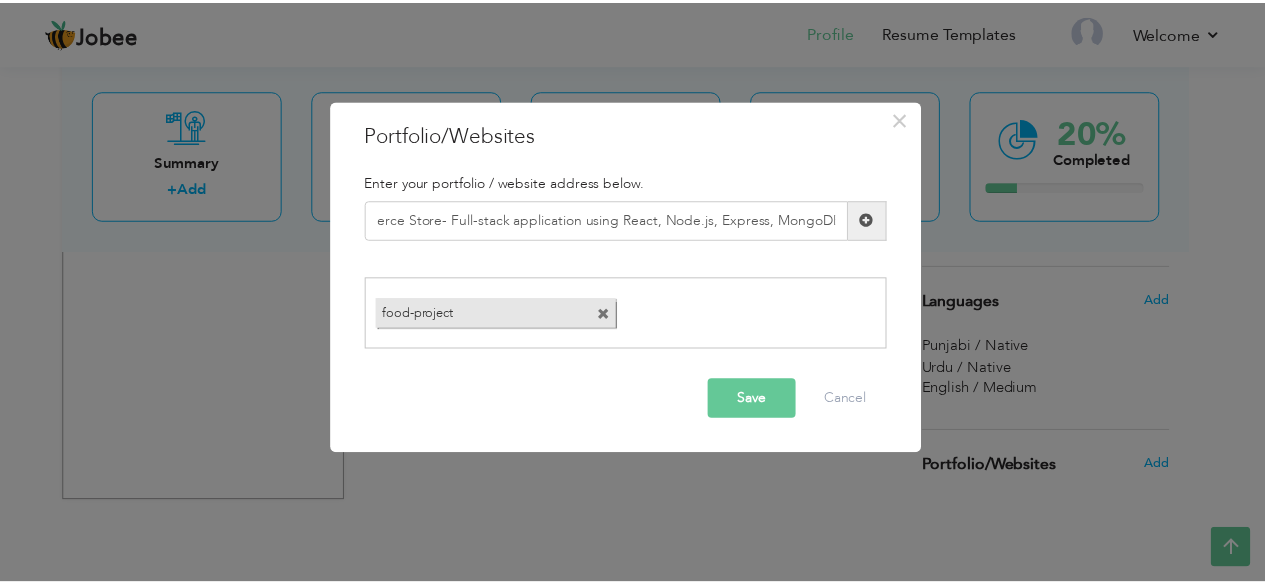 scroll, scrollTop: 0, scrollLeft: 0, axis: both 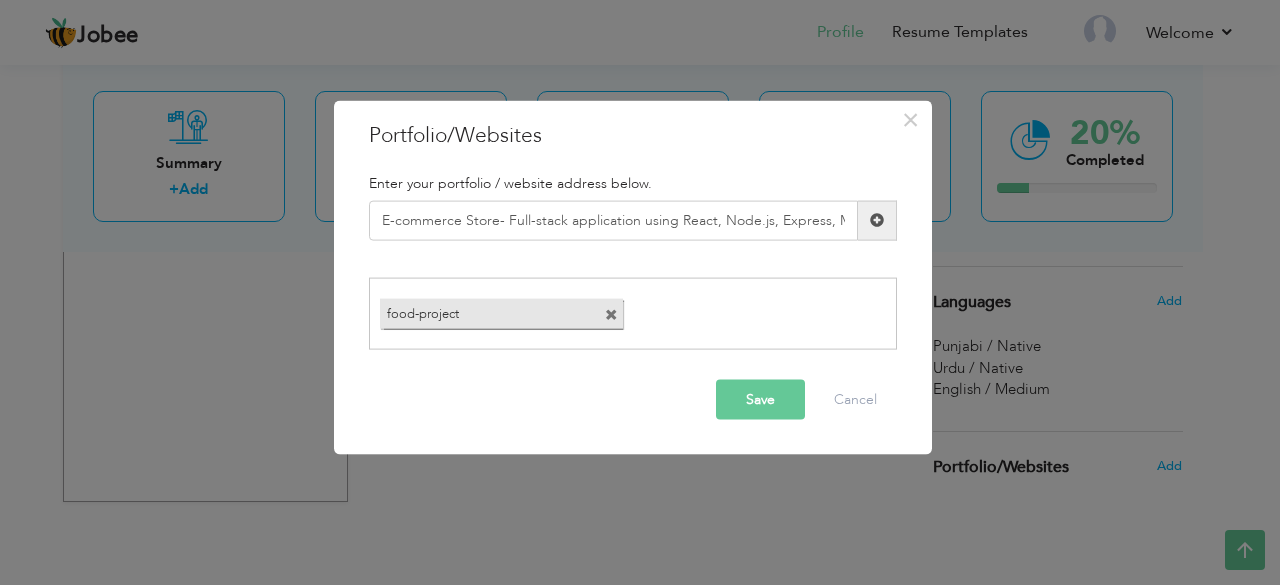 click on "Save" at bounding box center (760, 400) 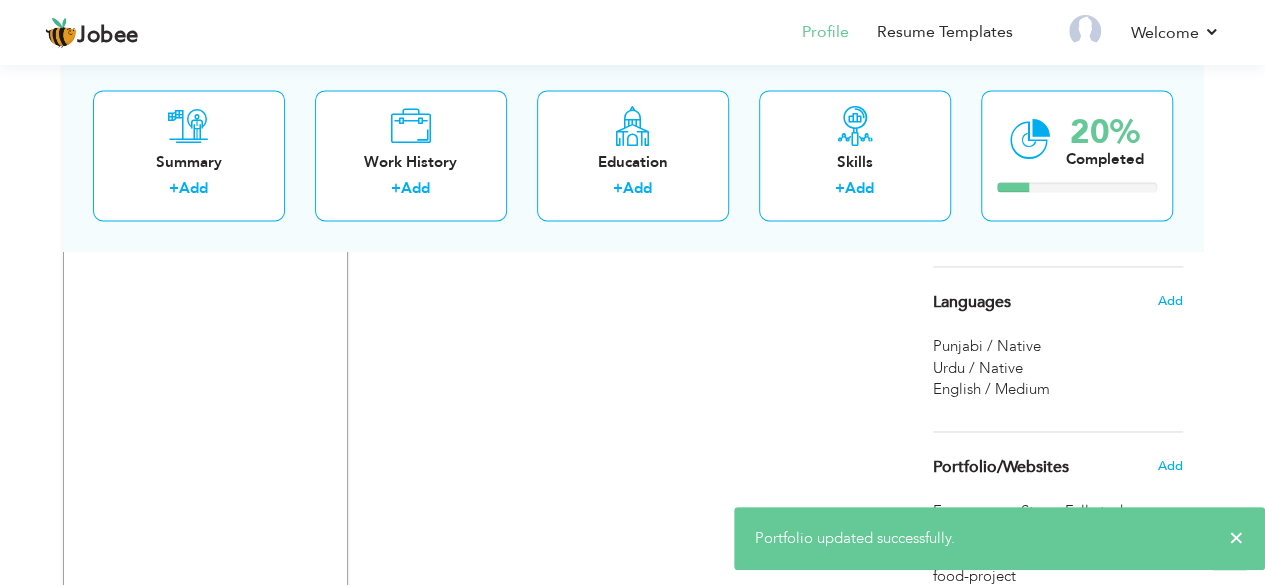 click on "View Resume
Export PDF
Profile
Summary
Public Link
Experience
Education
Awards
Work Histroy
Projects
Certifications
Skills
Preferred Job City" at bounding box center [632, -303] 